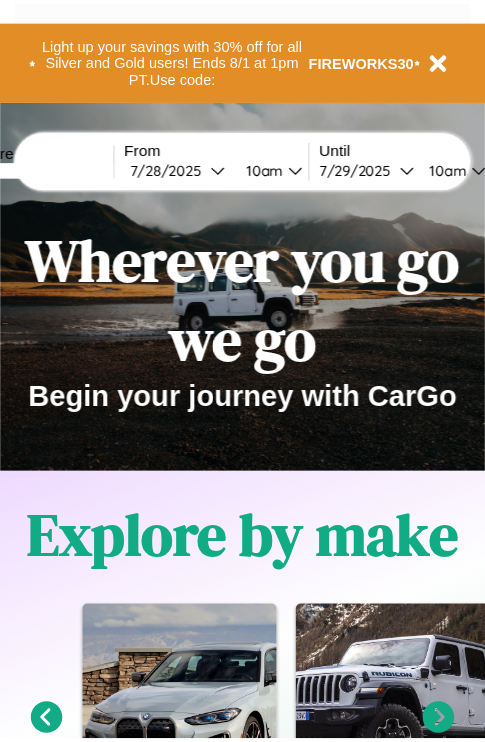 scroll, scrollTop: 0, scrollLeft: 0, axis: both 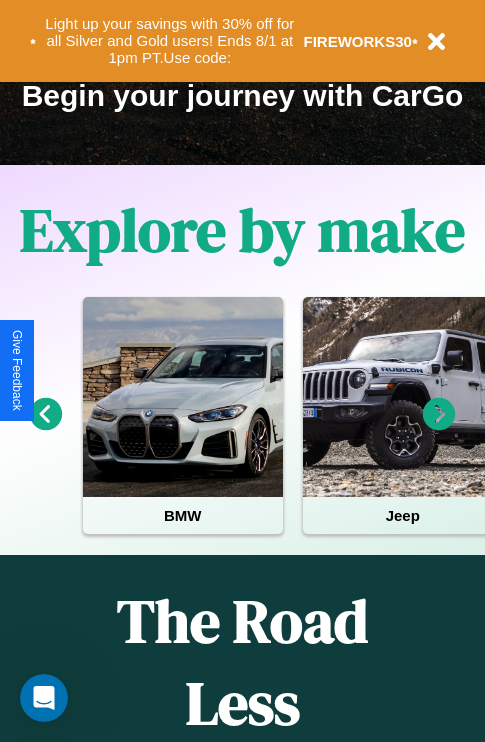 click 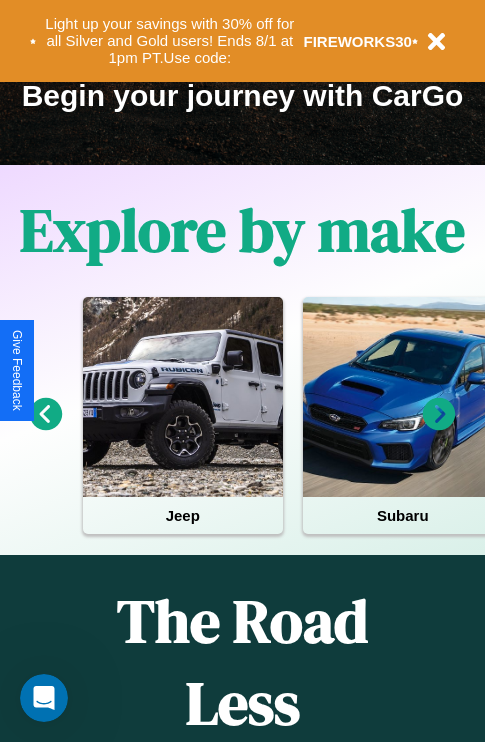 click 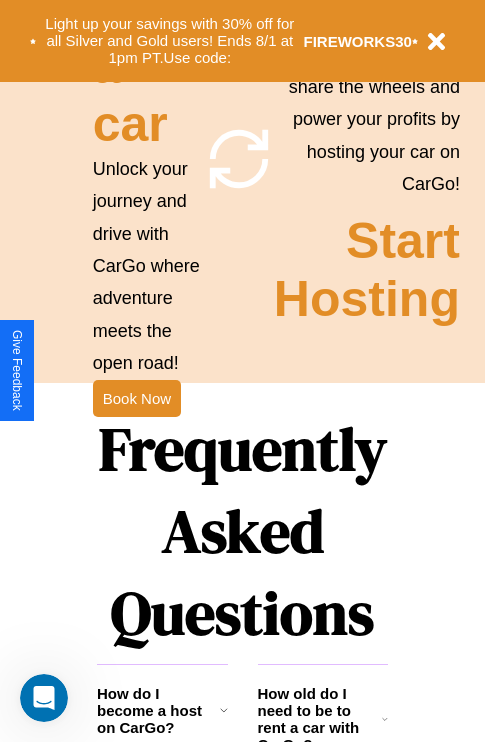 scroll, scrollTop: 1947, scrollLeft: 0, axis: vertical 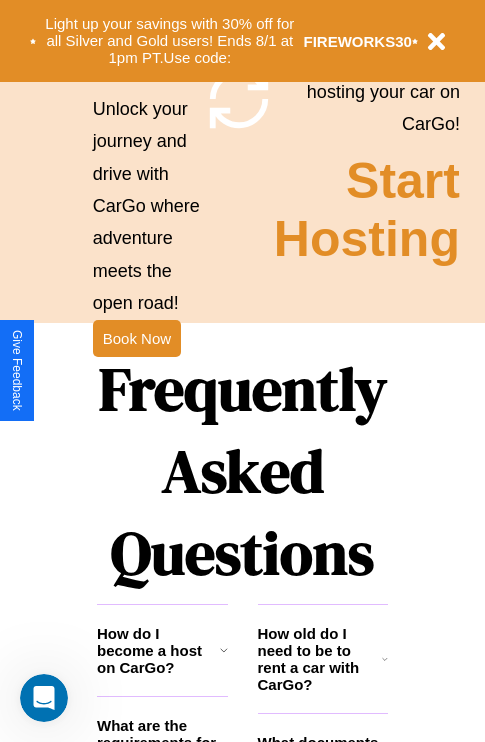 click on "Frequently Asked Questions" at bounding box center (242, 471) 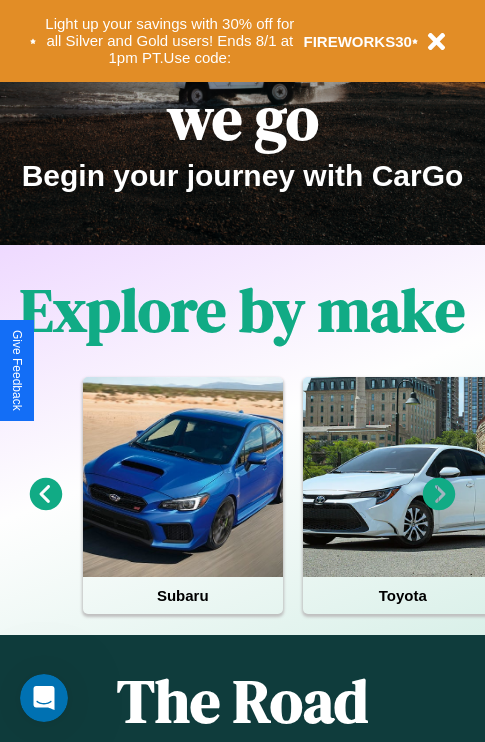 scroll, scrollTop: 0, scrollLeft: 0, axis: both 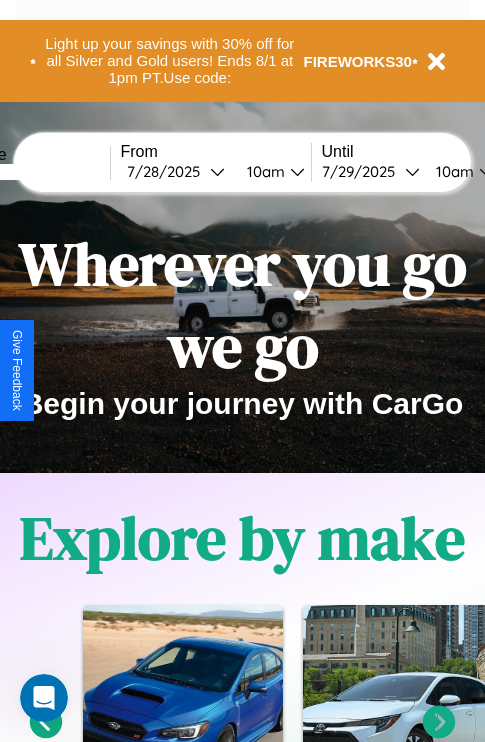 click at bounding box center (35, 172) 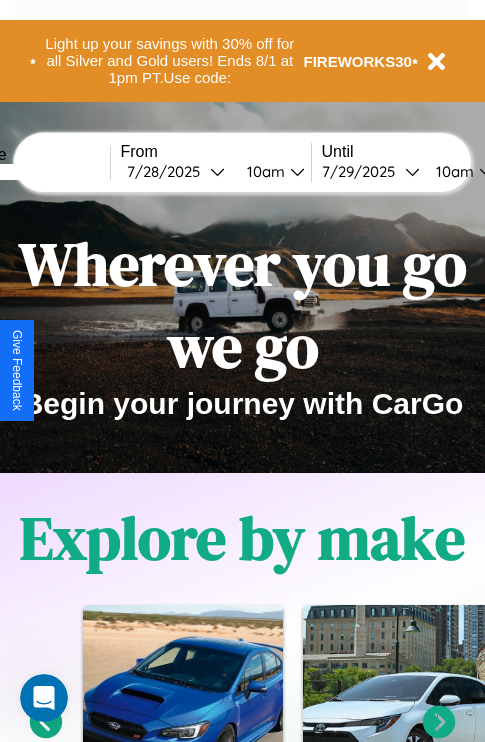 type on "******" 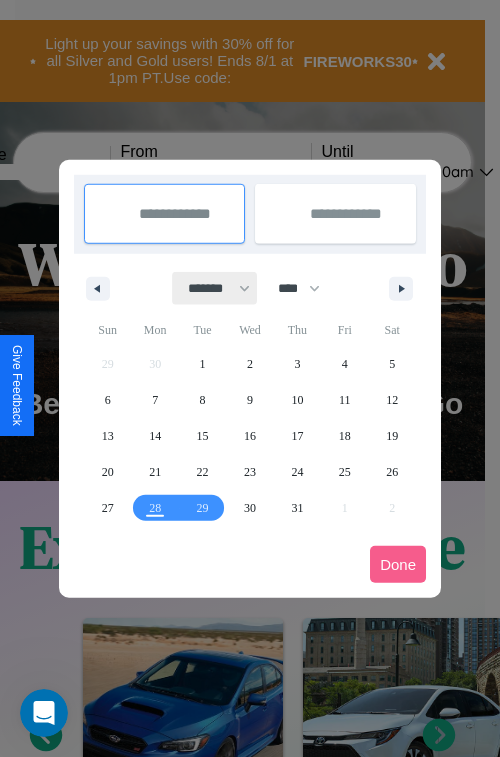 click on "******* ******** ***** ***** *** **** **** ****** ********* ******* ******** ********" at bounding box center (215, 288) 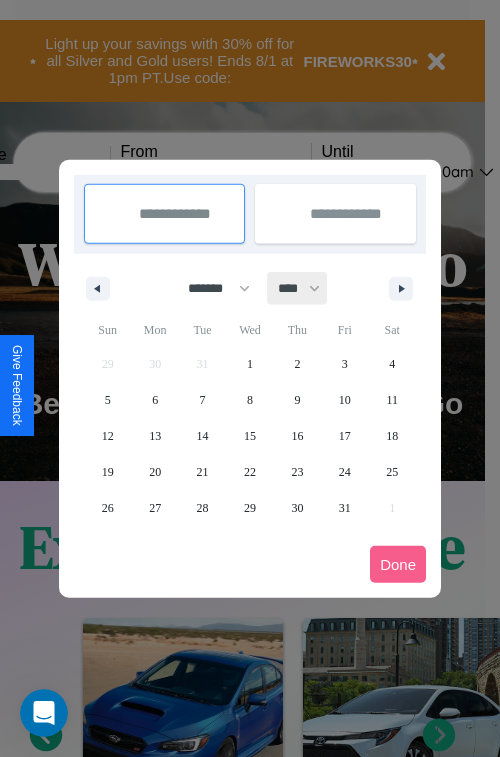 click on "**** **** **** **** **** **** **** **** **** **** **** **** **** **** **** **** **** **** **** **** **** **** **** **** **** **** **** **** **** **** **** **** **** **** **** **** **** **** **** **** **** **** **** **** **** **** **** **** **** **** **** **** **** **** **** **** **** **** **** **** **** **** **** **** **** **** **** **** **** **** **** **** **** **** **** **** **** **** **** **** **** **** **** **** **** **** **** **** **** **** **** **** **** **** **** **** **** **** **** **** **** **** **** **** **** **** **** **** **** **** **** **** **** **** **** **** **** **** **** **** ****" at bounding box center [298, 288] 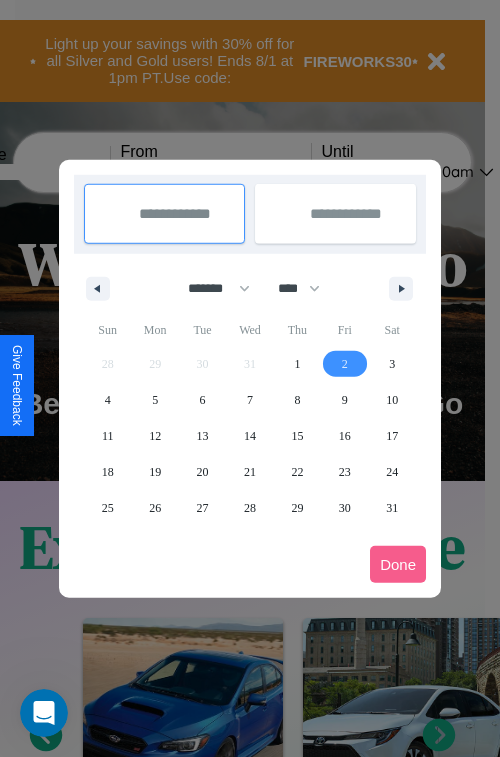 click on "2" at bounding box center (345, 364) 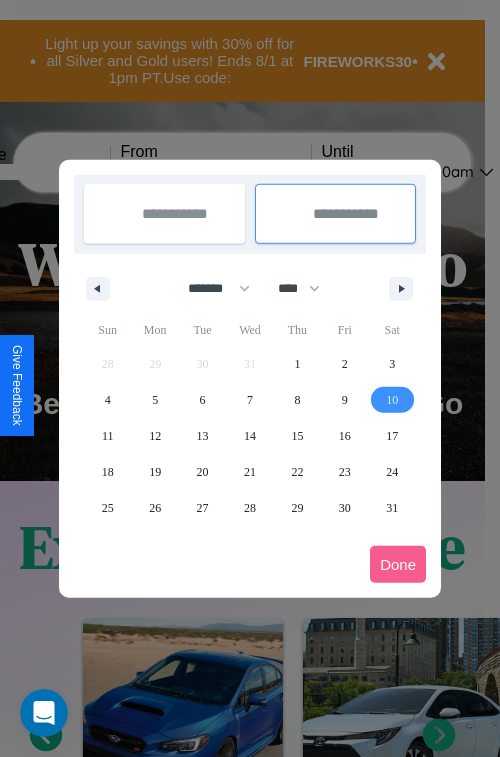 click on "10" at bounding box center [392, 400] 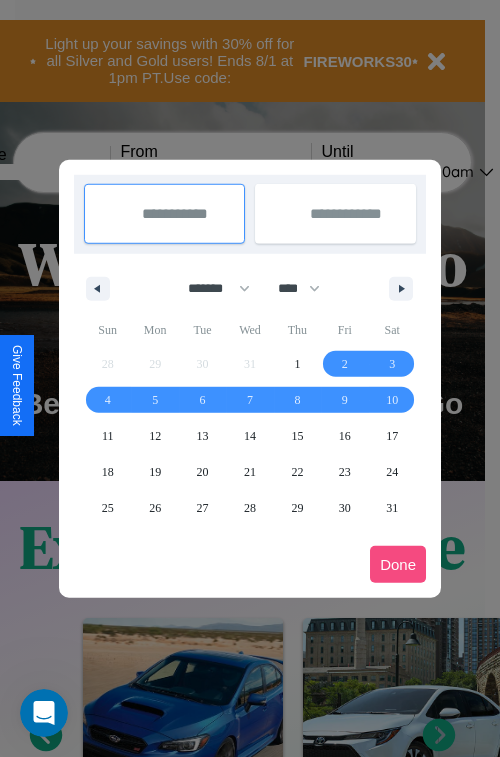 click on "Done" at bounding box center [398, 564] 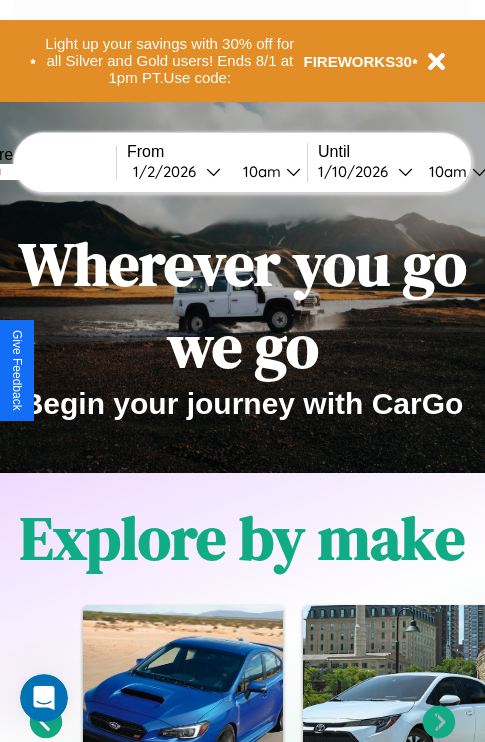 scroll, scrollTop: 0, scrollLeft: 69, axis: horizontal 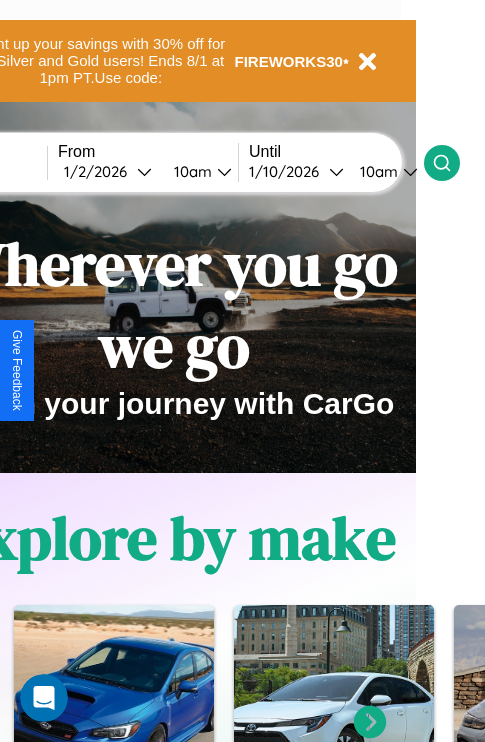 click 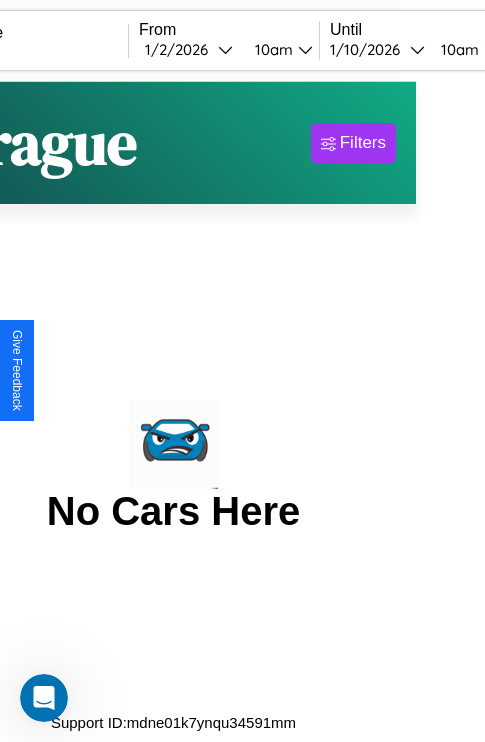 scroll, scrollTop: 0, scrollLeft: 0, axis: both 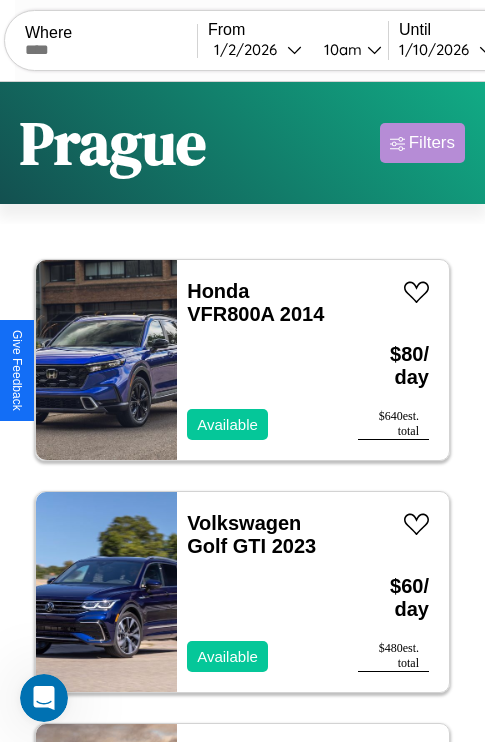 click on "Filters" at bounding box center (432, 143) 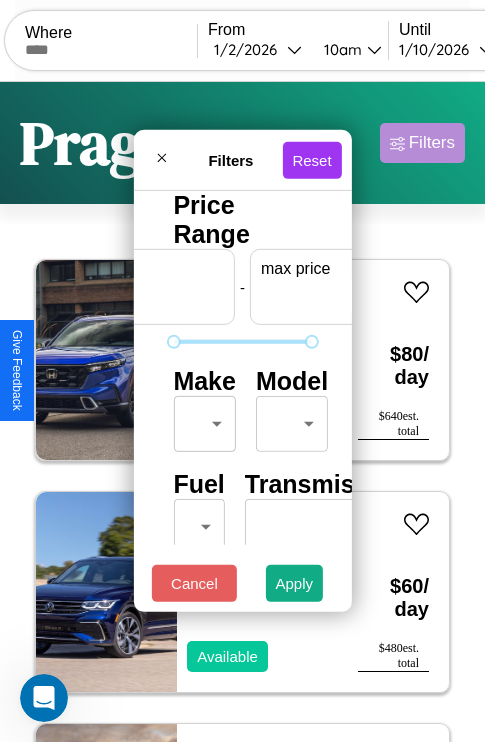 scroll, scrollTop: 0, scrollLeft: 124, axis: horizontal 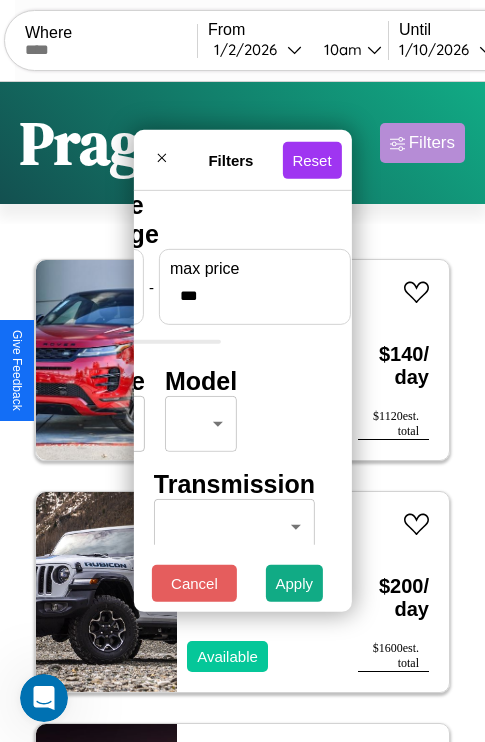 type on "***" 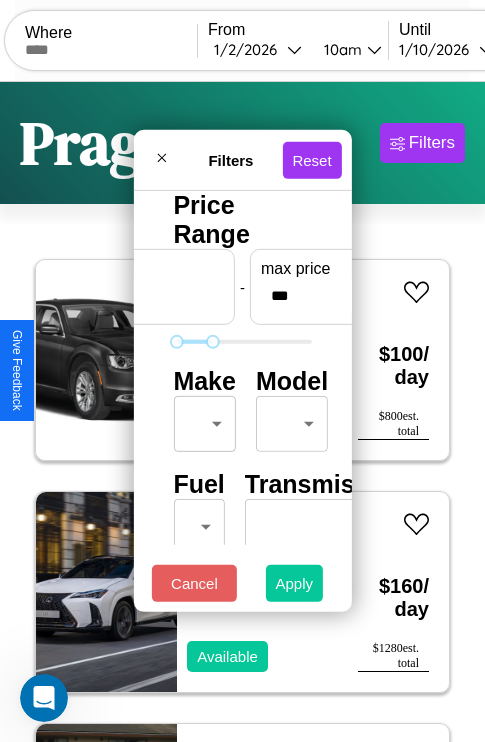 type on "**" 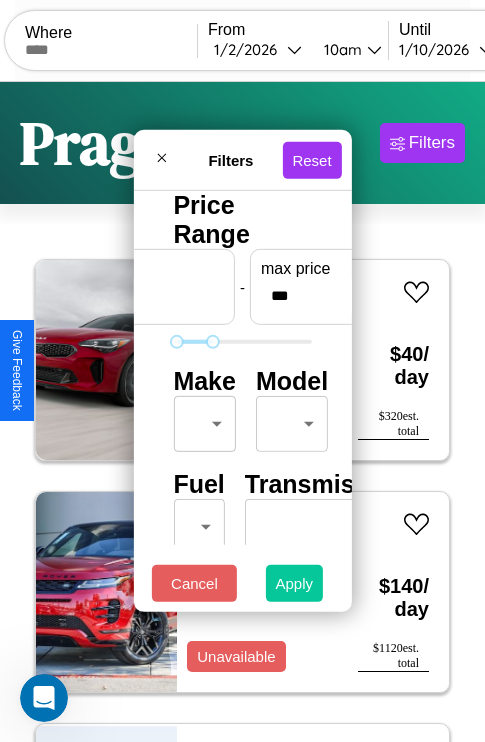 click on "Apply" at bounding box center (295, 583) 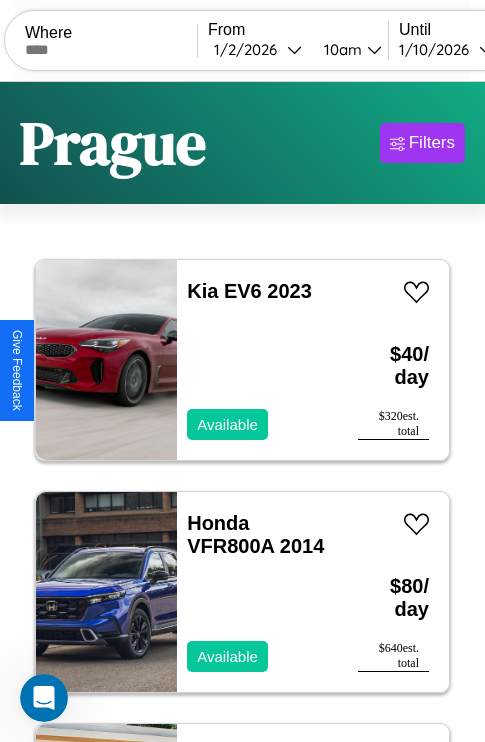 scroll, scrollTop: 79, scrollLeft: 0, axis: vertical 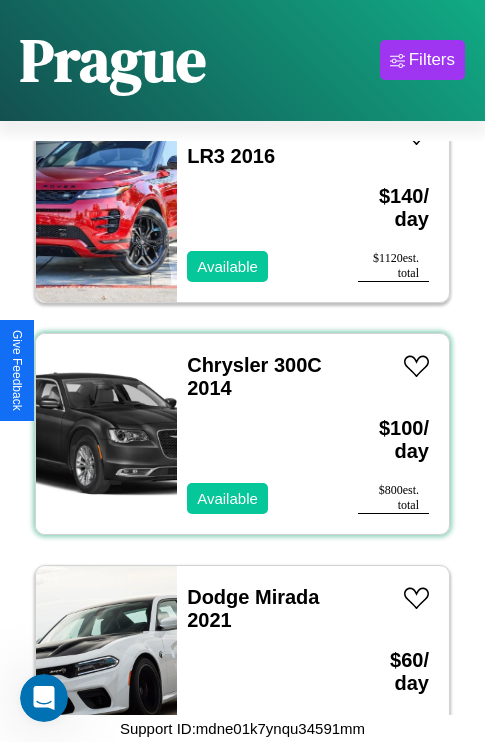 click on "Chrysler   300C   2014 Available" at bounding box center (257, 434) 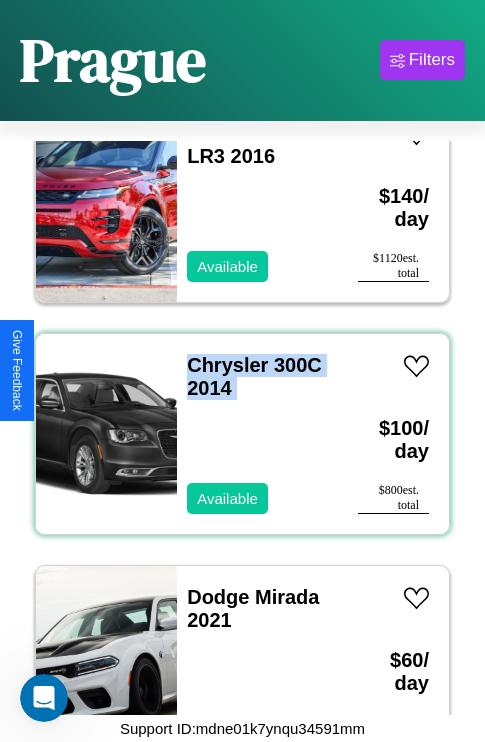 click on "Chrysler   300C   2014 Available" at bounding box center (257, 434) 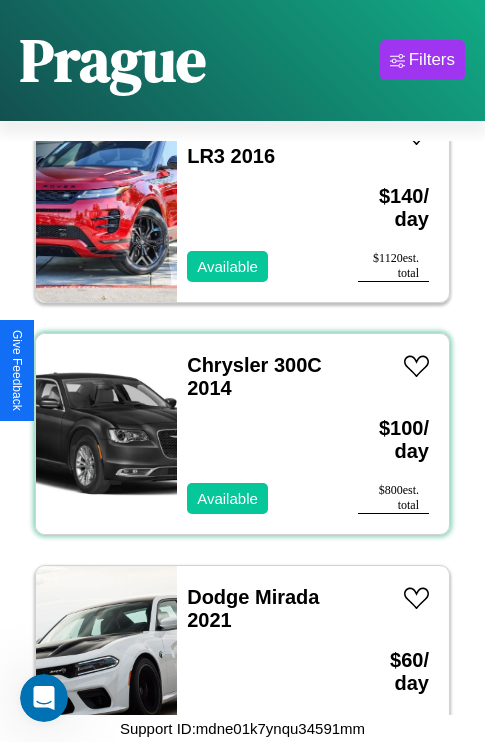 click on "Chrysler   300C   2014 Available" at bounding box center (257, 434) 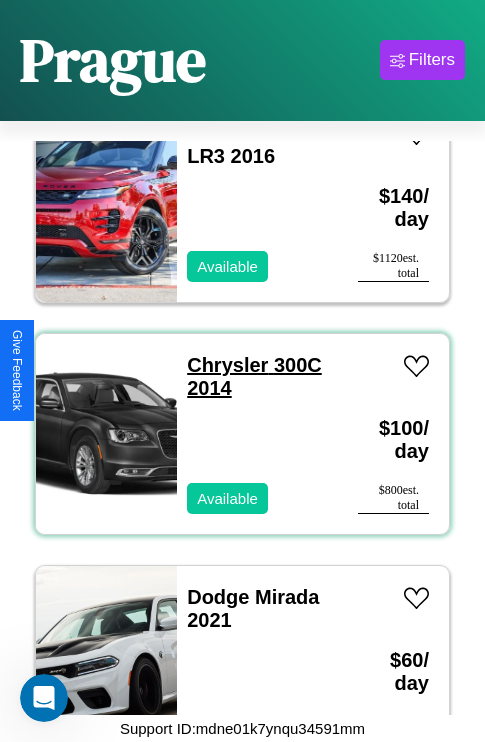click on "Chrysler   300C   2014" at bounding box center (254, 376) 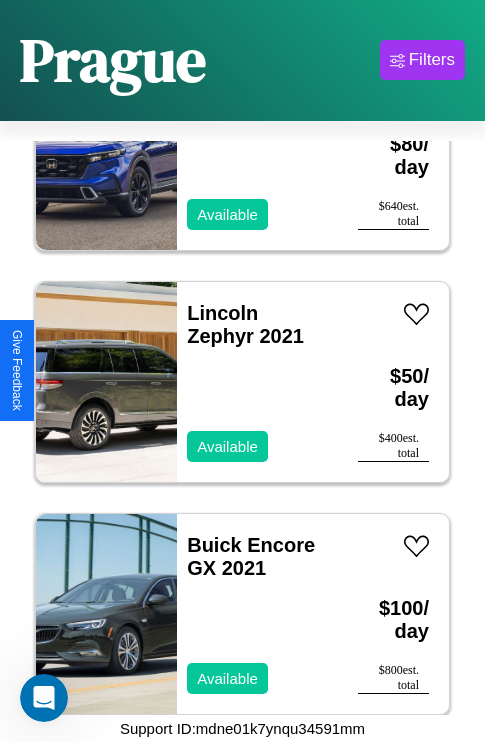 scroll, scrollTop: 307, scrollLeft: 0, axis: vertical 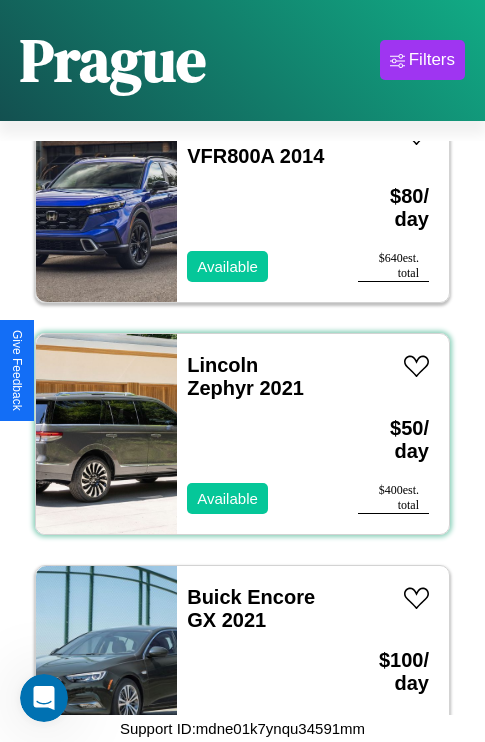click on "Lincoln   Zephyr   2021 Available" at bounding box center [257, 434] 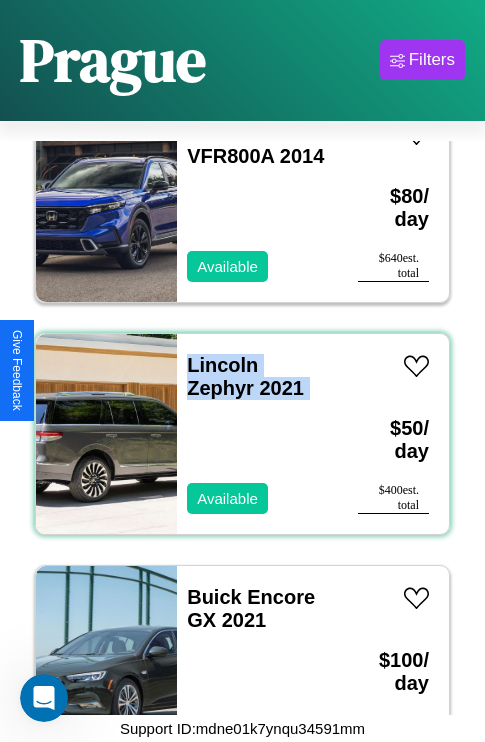 click on "Lincoln   Zephyr   2021 Available" at bounding box center (257, 434) 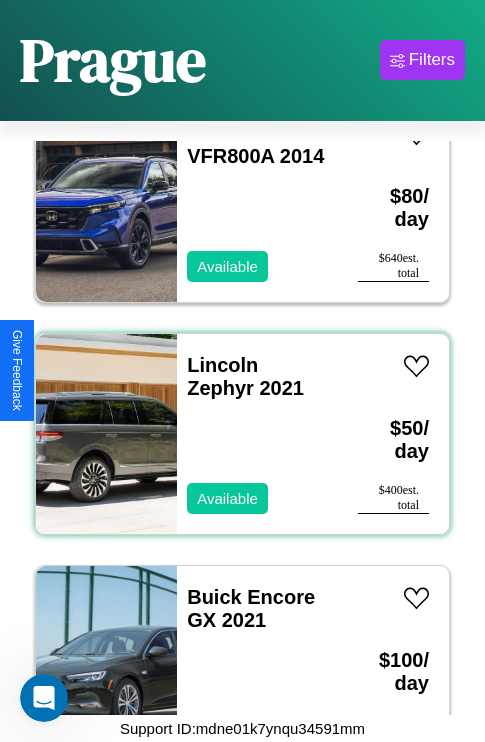 click on "Lincoln   Zephyr   2021 Available" at bounding box center (257, 434) 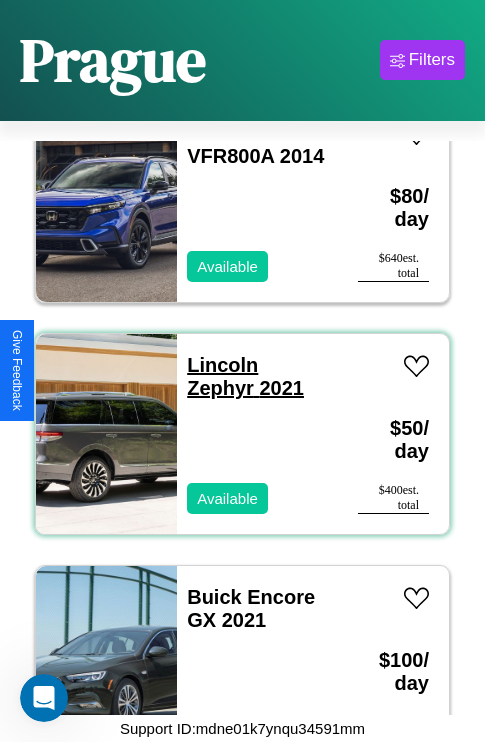 click on "Lincoln   Zephyr   2021" at bounding box center [245, 376] 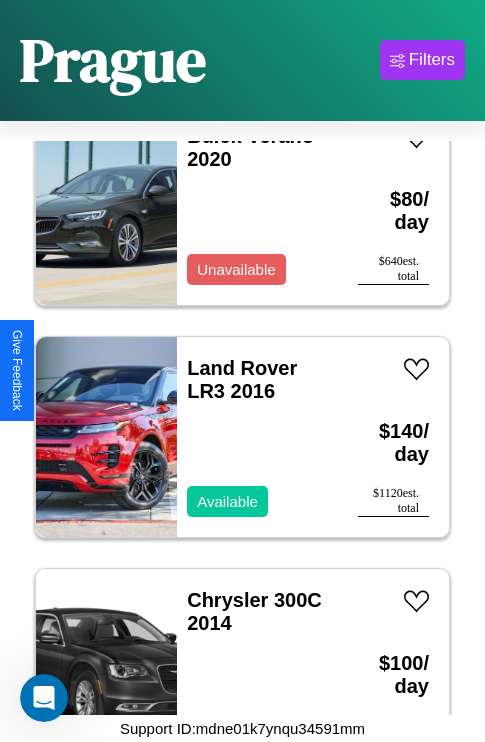 scroll, scrollTop: 1931, scrollLeft: 0, axis: vertical 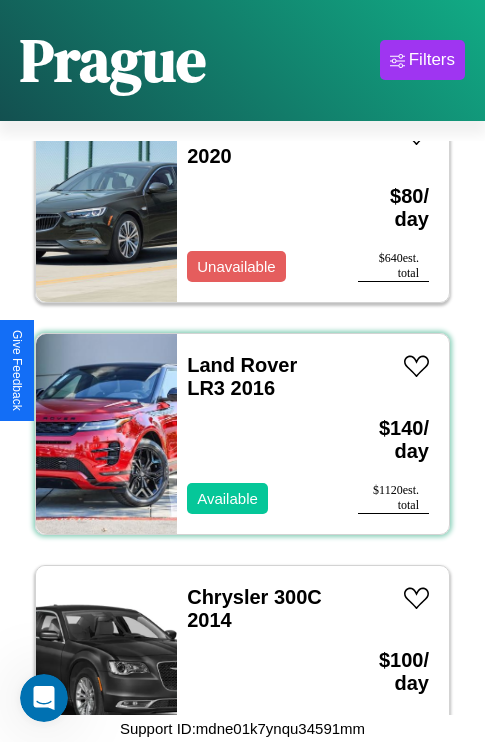 click on "Land Rover   LR3   2016 Available" at bounding box center [257, 434] 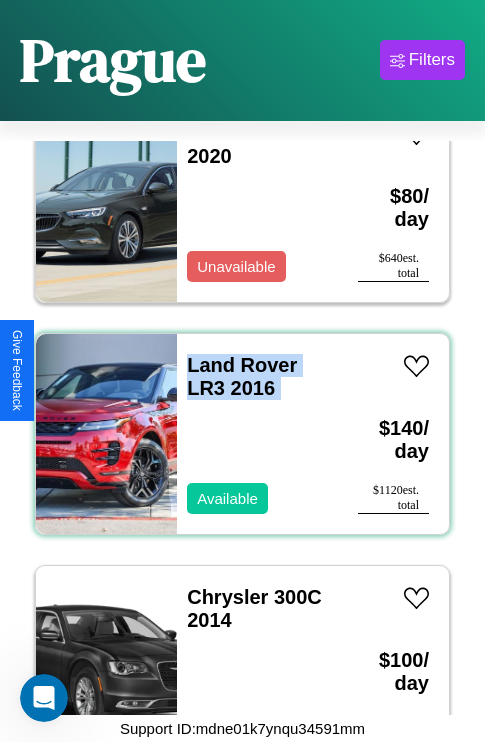 click on "Land Rover   LR3   2016 Available" at bounding box center (257, 434) 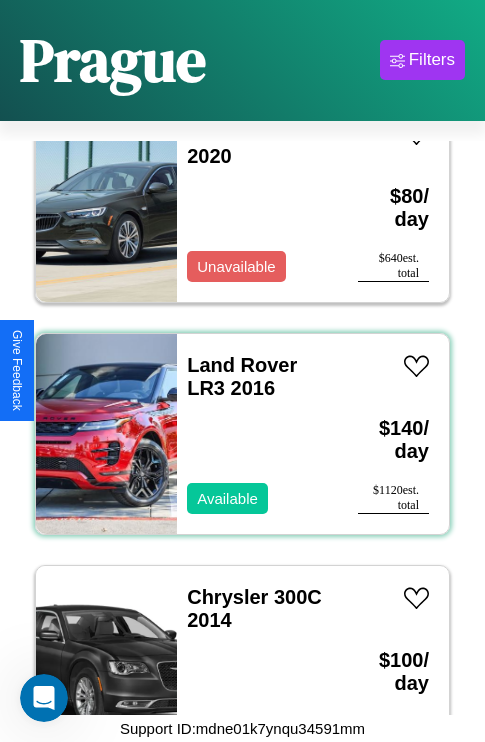 click on "Land Rover   LR3   2016 Available" at bounding box center (257, 434) 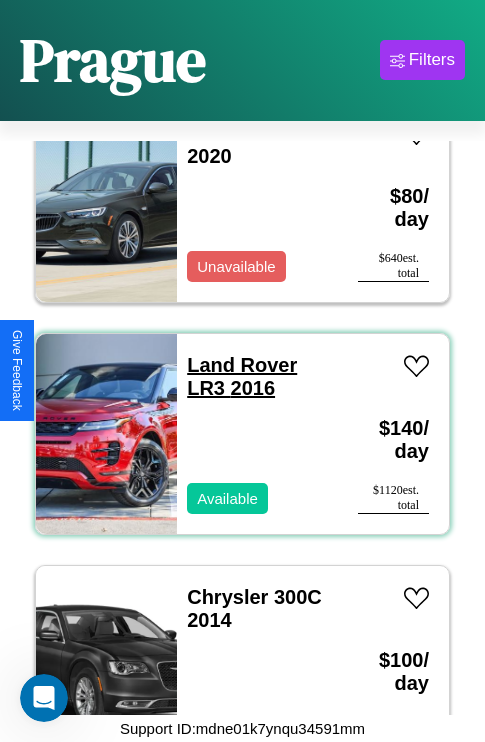 click on "Land Rover   LR3   2016" at bounding box center [242, 376] 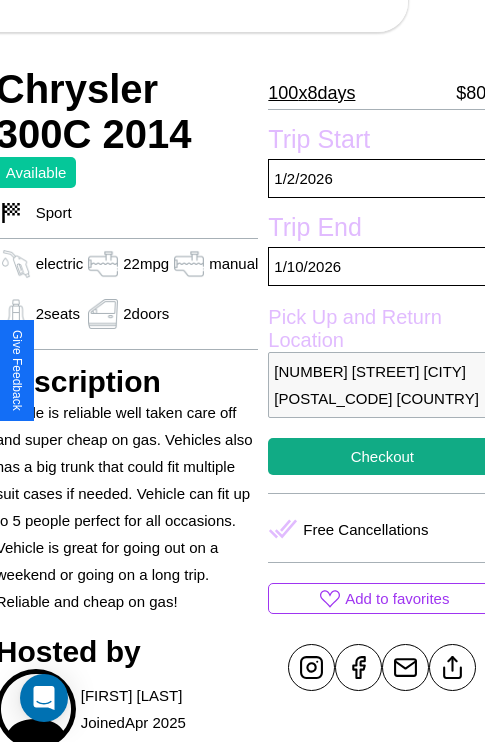 scroll, scrollTop: 427, scrollLeft: 80, axis: both 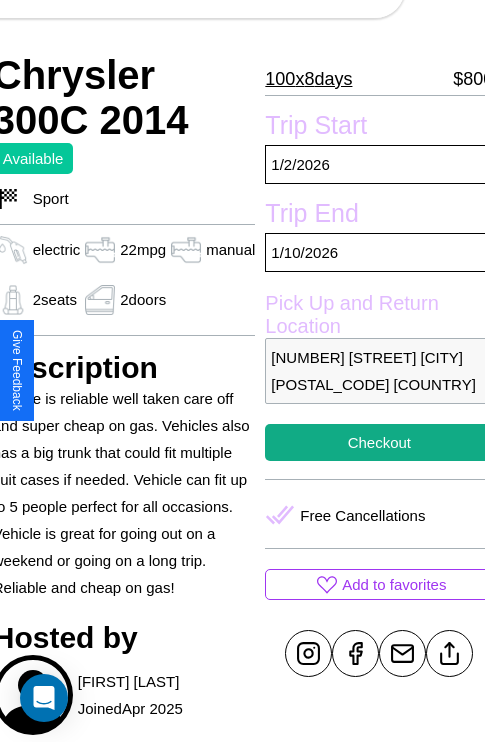 click on "1851 Hillside Avenue  Prague  62759 Czech Republic" at bounding box center (379, 371) 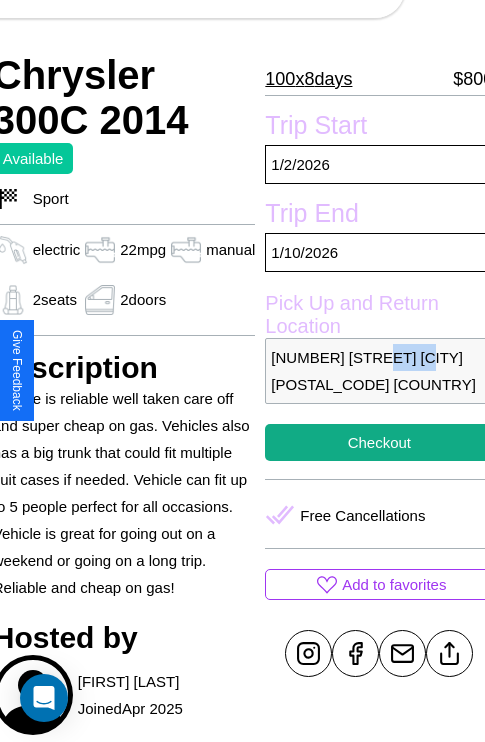 click on "1851 Hillside Avenue  Prague  62759 Czech Republic" at bounding box center (379, 371) 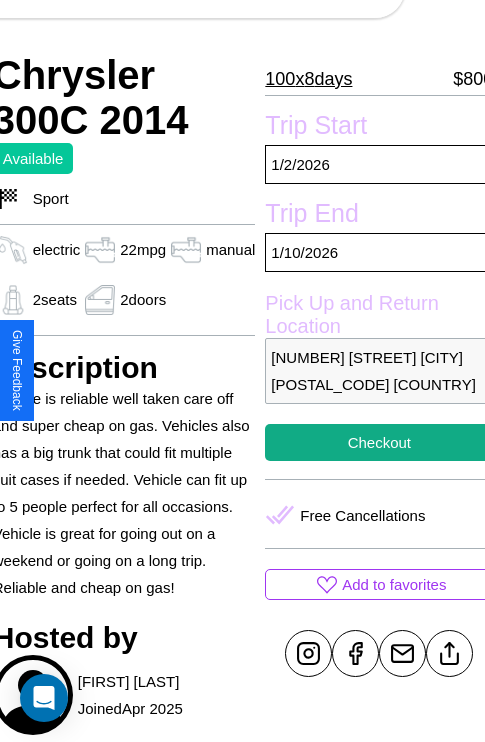 click on "1851 Hillside Avenue  Prague  62759 Czech Republic" at bounding box center [379, 371] 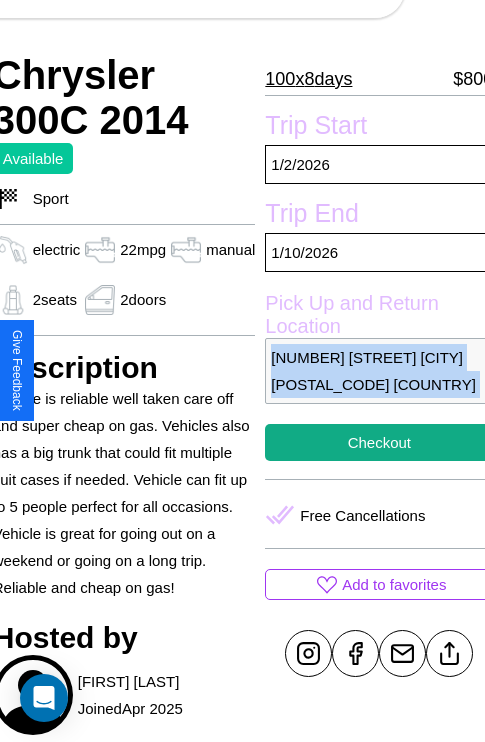 click on "1851 Hillside Avenue  Prague  62759 Czech Republic" at bounding box center (379, 371) 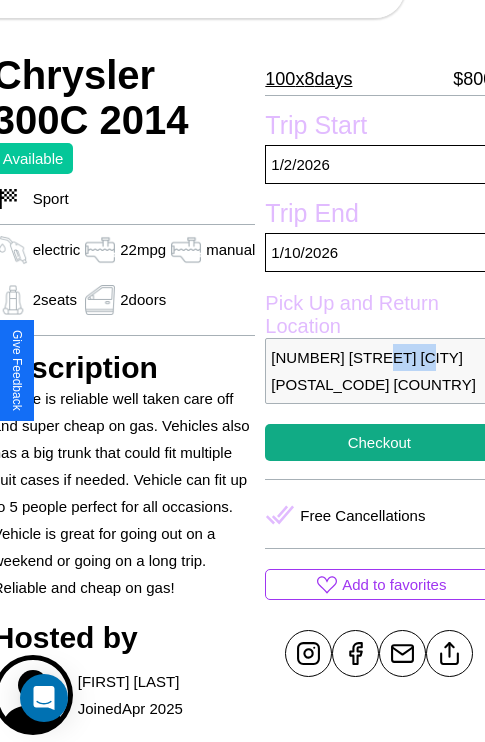 click on "1851 Hillside Avenue  Prague  62759 Czech Republic" at bounding box center (379, 371) 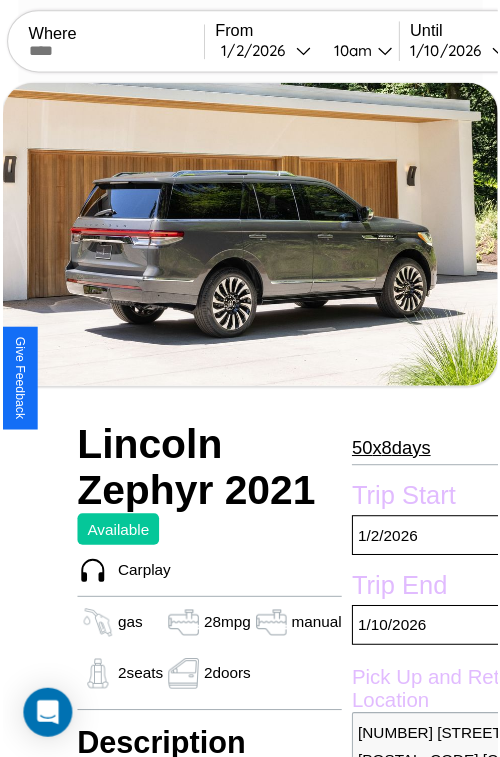 scroll, scrollTop: 154, scrollLeft: 68, axis: both 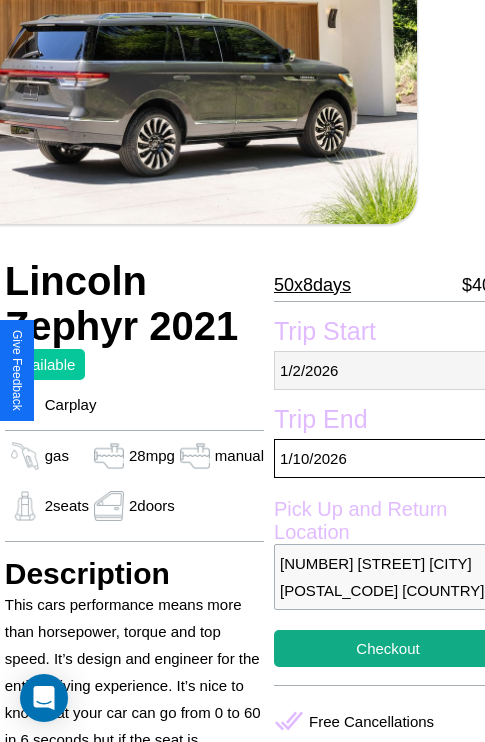 click on "1 / 2 / 2026" at bounding box center [388, 370] 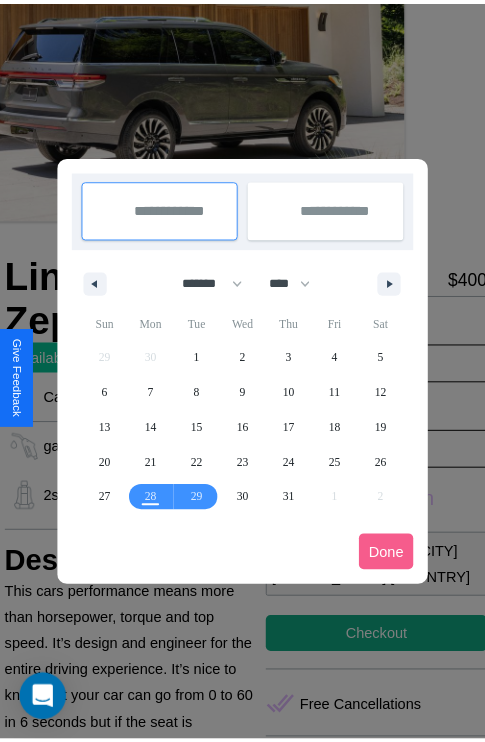 scroll, scrollTop: 0, scrollLeft: 68, axis: horizontal 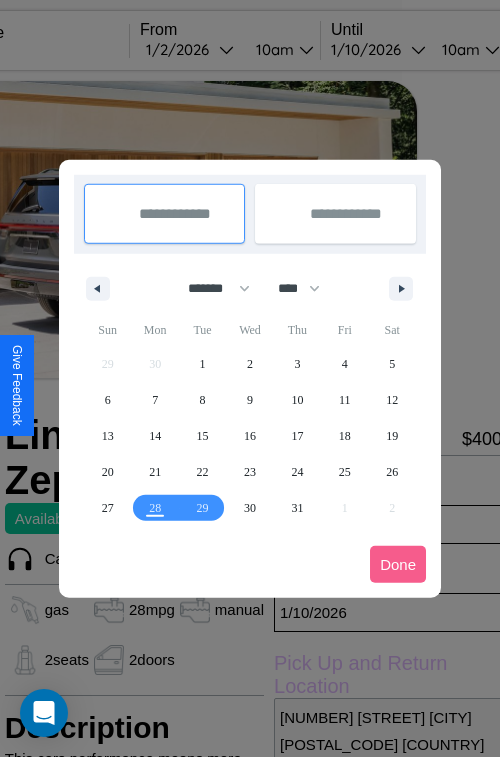 click at bounding box center (250, 378) 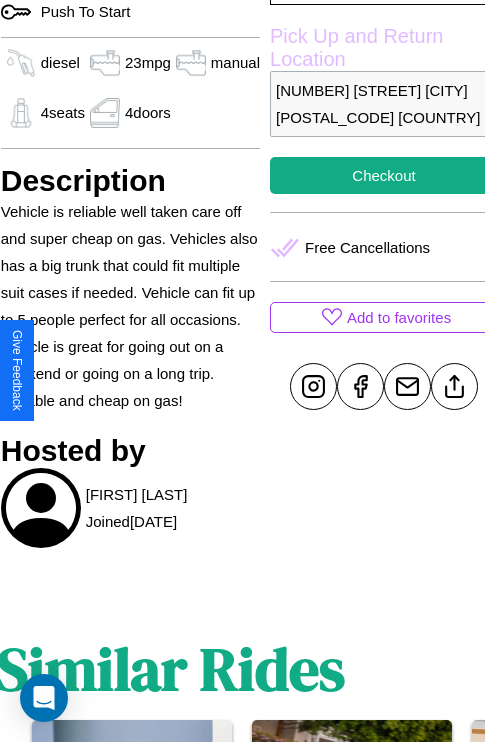 scroll, scrollTop: 669, scrollLeft: 72, axis: both 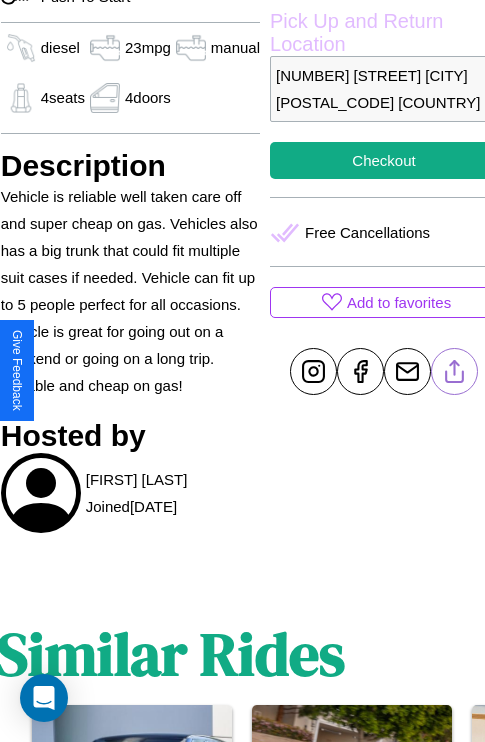 click 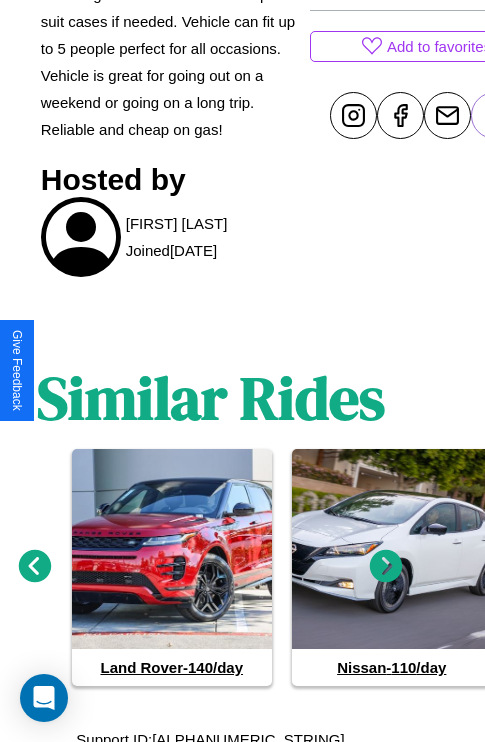 scroll, scrollTop: 936, scrollLeft: 30, axis: both 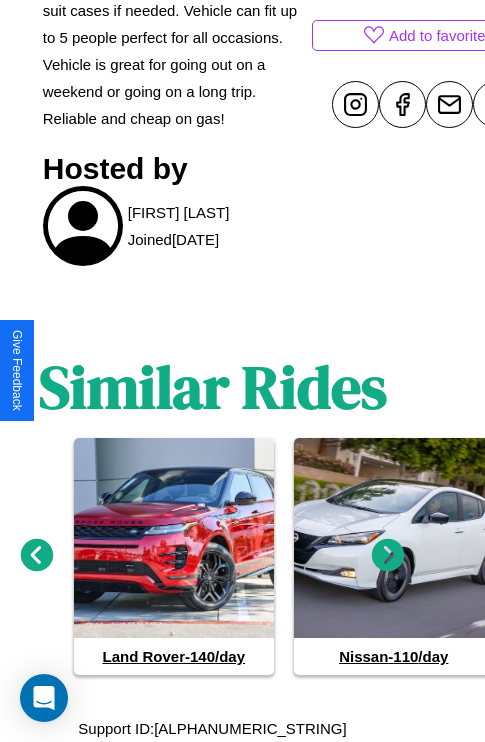 click 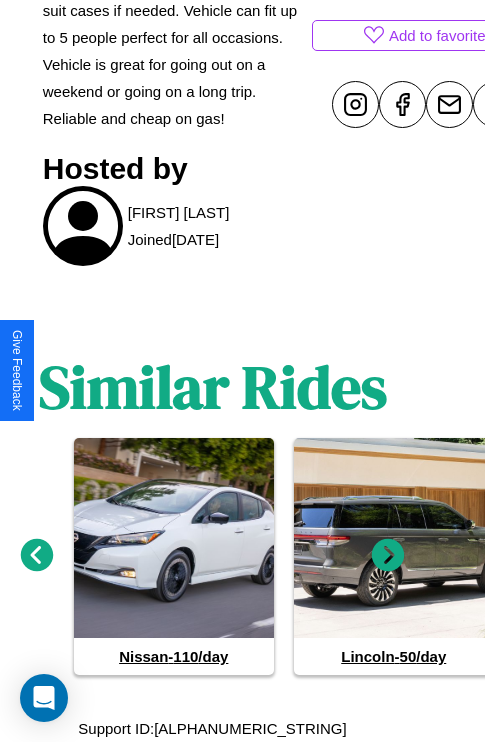 click 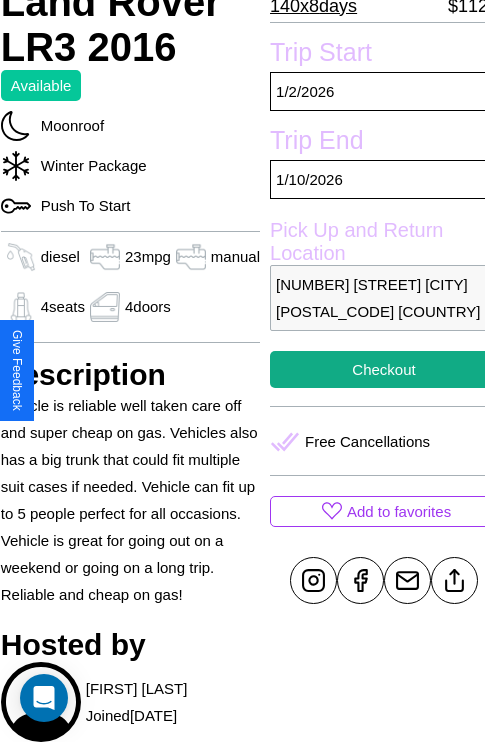 scroll, scrollTop: 458, scrollLeft: 72, axis: both 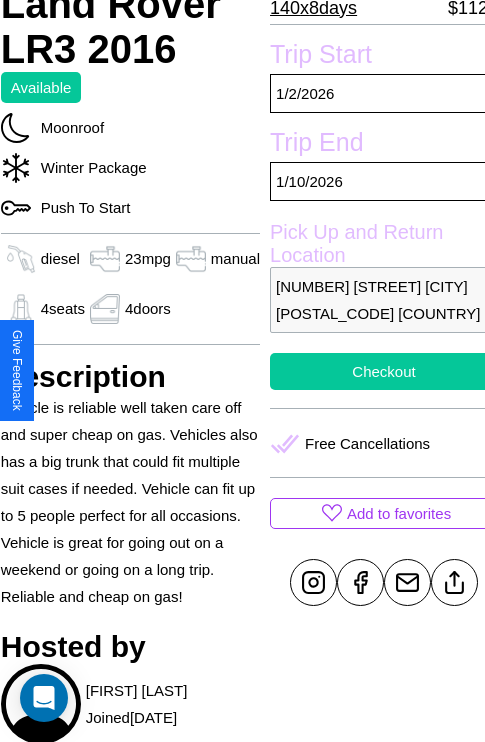 click on "Checkout" at bounding box center (384, 371) 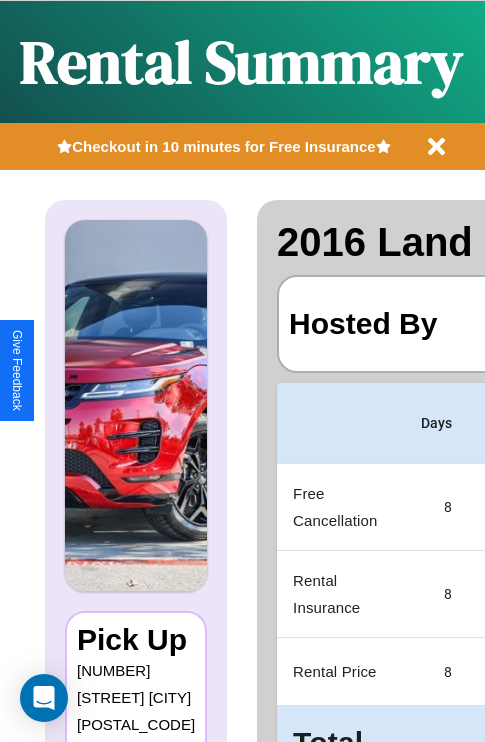 scroll, scrollTop: 0, scrollLeft: 378, axis: horizontal 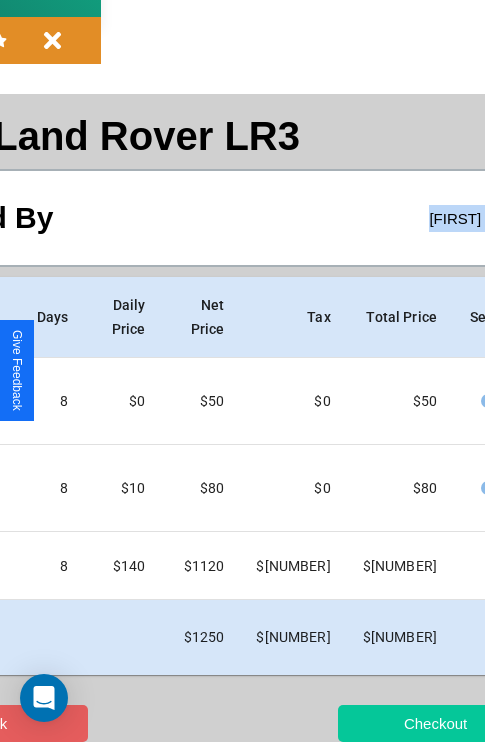 click on "Checkout" at bounding box center [435, 723] 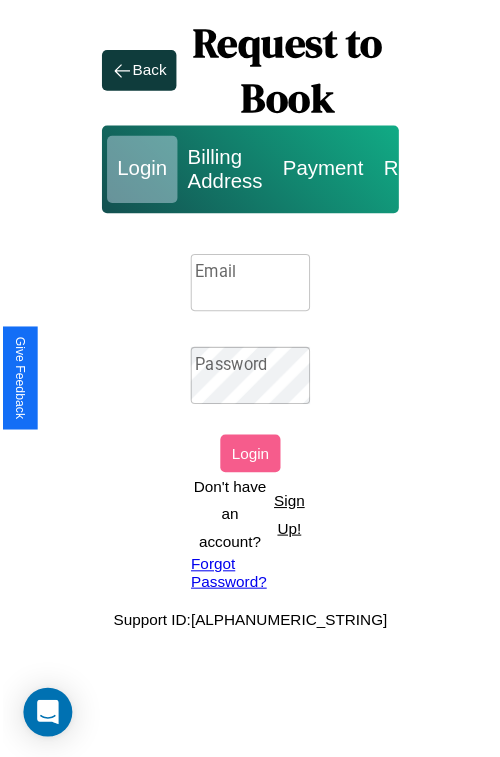 scroll, scrollTop: 0, scrollLeft: 0, axis: both 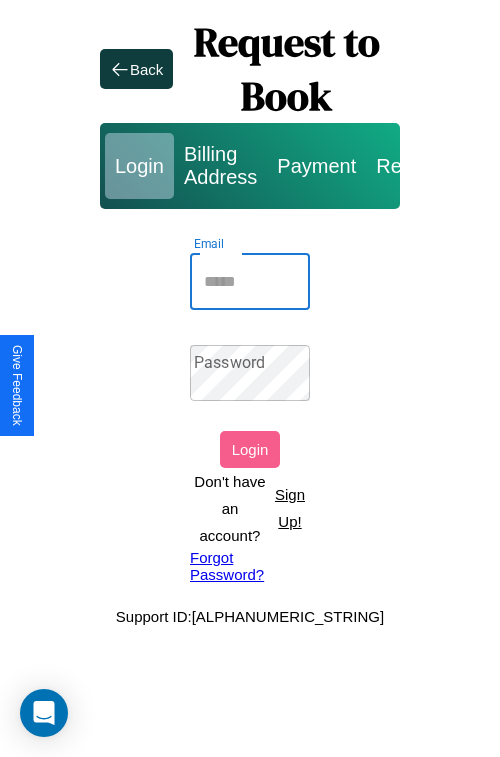 click on "Email" at bounding box center [250, 282] 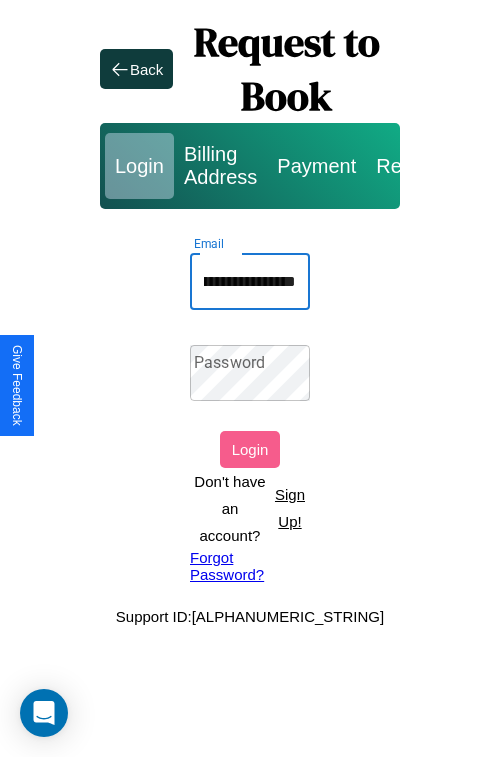 scroll, scrollTop: 0, scrollLeft: 120, axis: horizontal 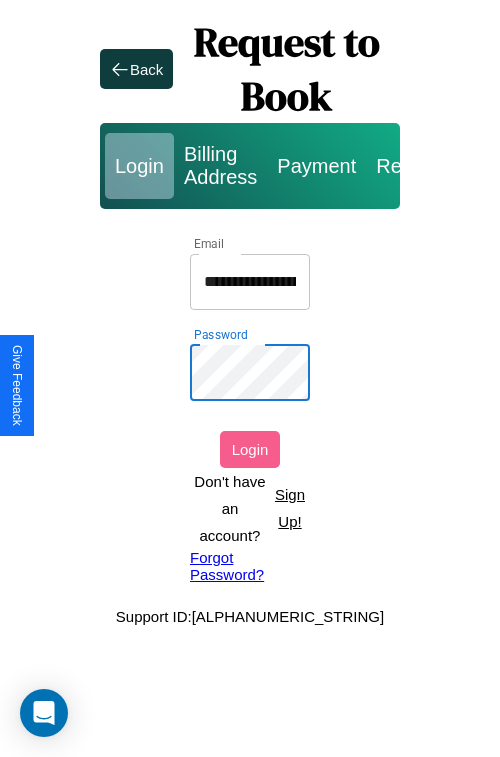 click on "Login" at bounding box center [250, 449] 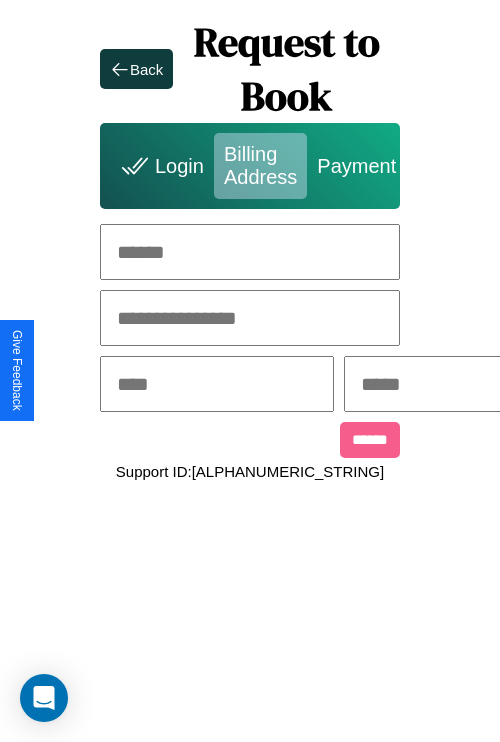 click at bounding box center [250, 252] 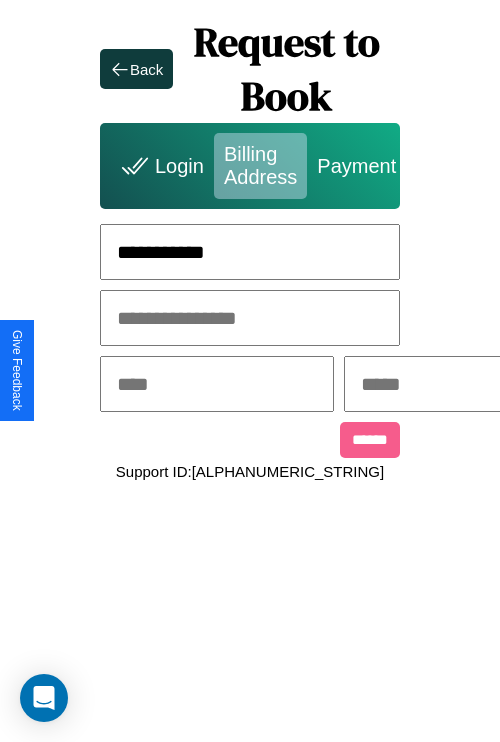 type on "**********" 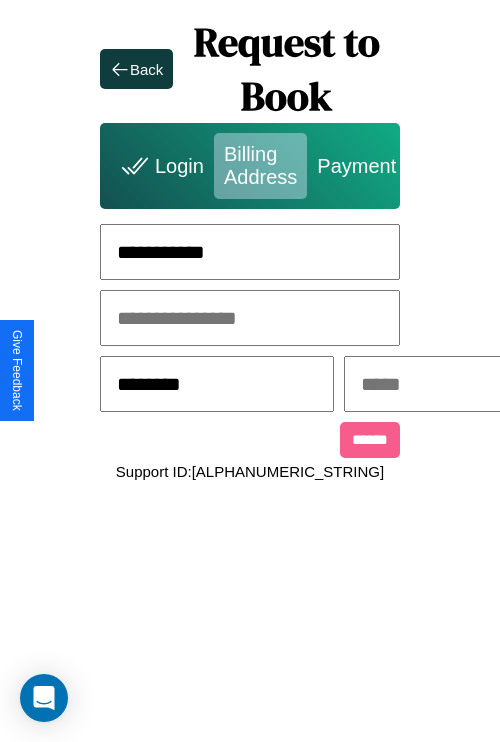 type on "********" 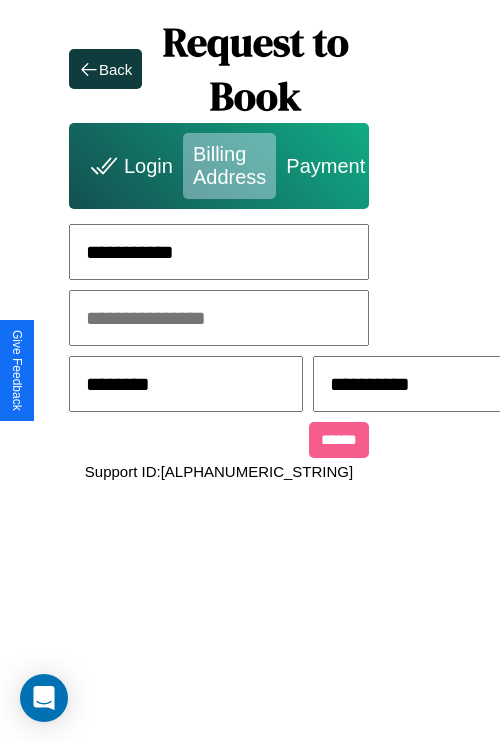 scroll, scrollTop: 0, scrollLeft: 517, axis: horizontal 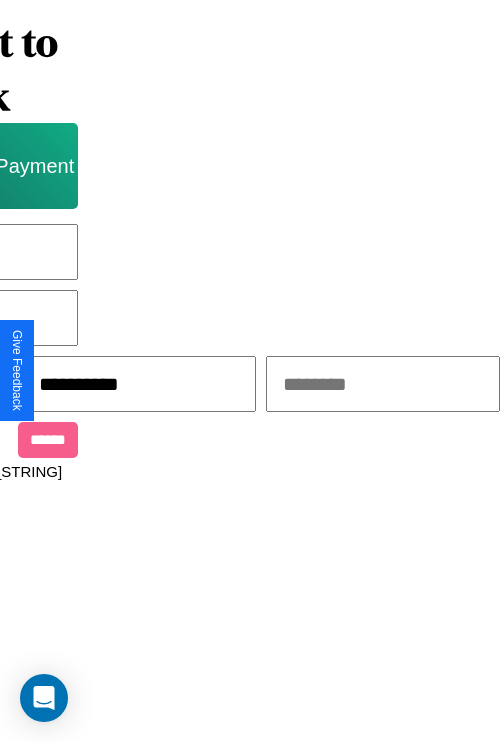 type on "**********" 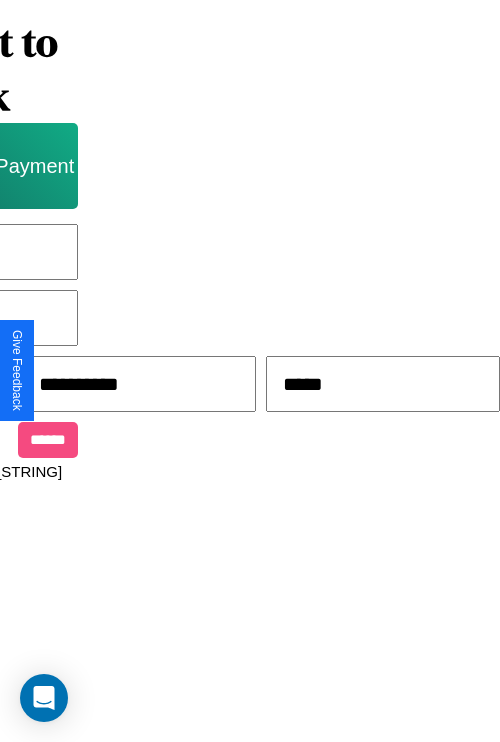 type on "*****" 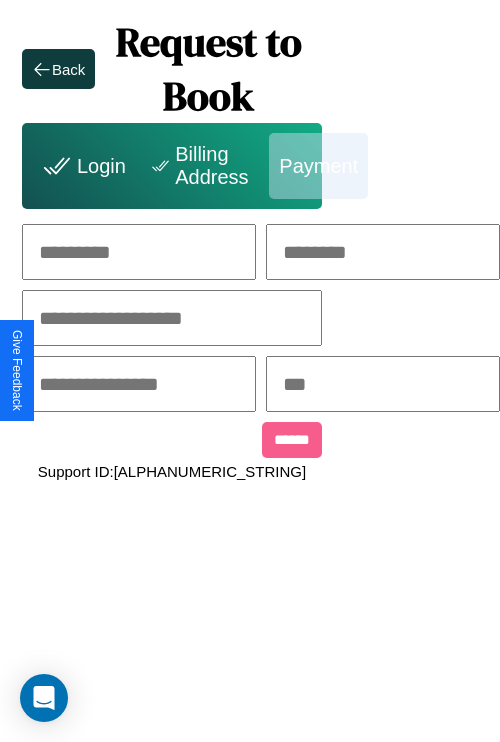 scroll, scrollTop: 0, scrollLeft: 208, axis: horizontal 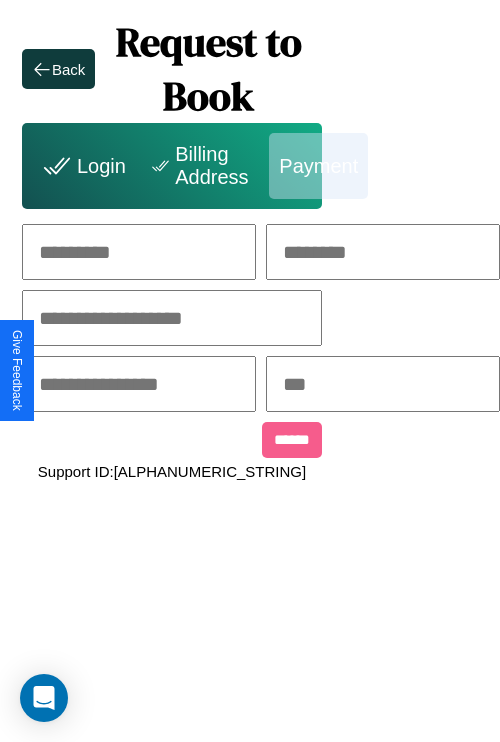 click at bounding box center [139, 252] 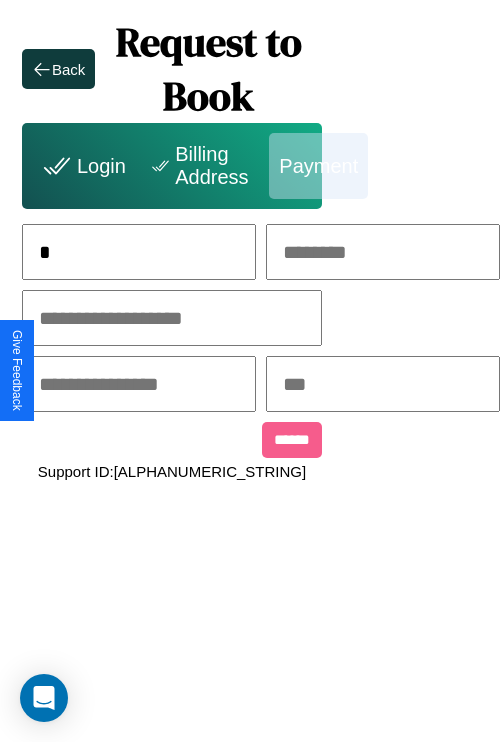 scroll, scrollTop: 0, scrollLeft: 133, axis: horizontal 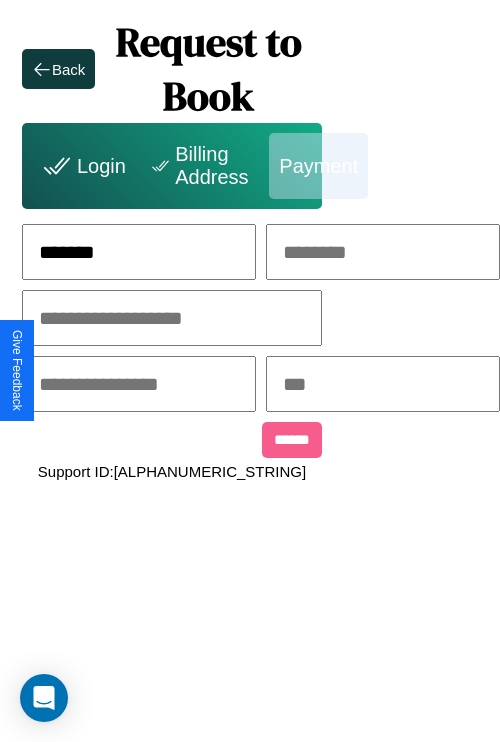 type on "*******" 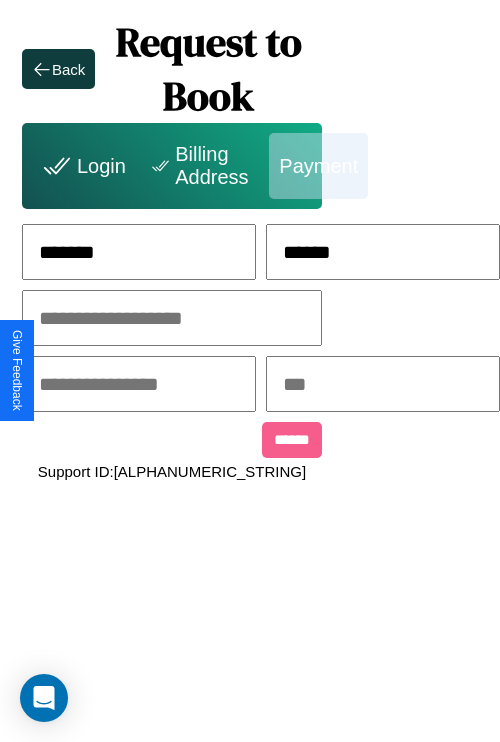 type on "******" 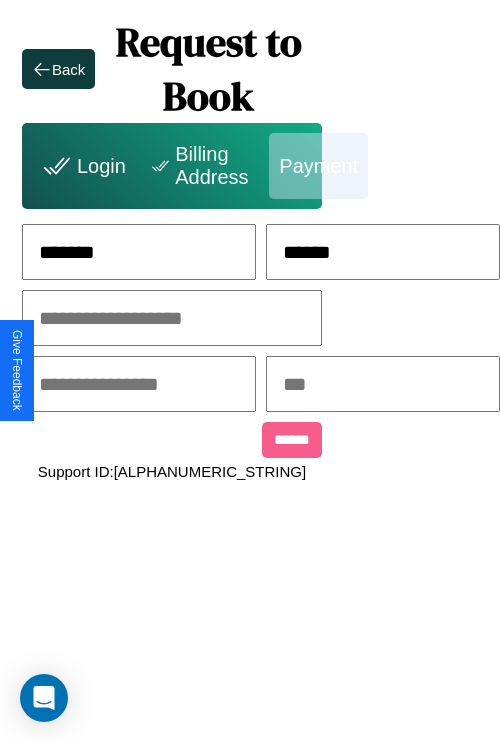 click at bounding box center [172, 318] 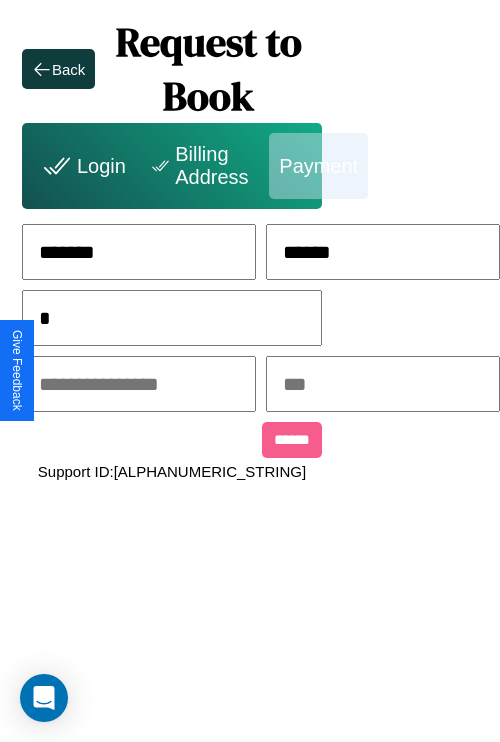 scroll, scrollTop: 0, scrollLeft: 128, axis: horizontal 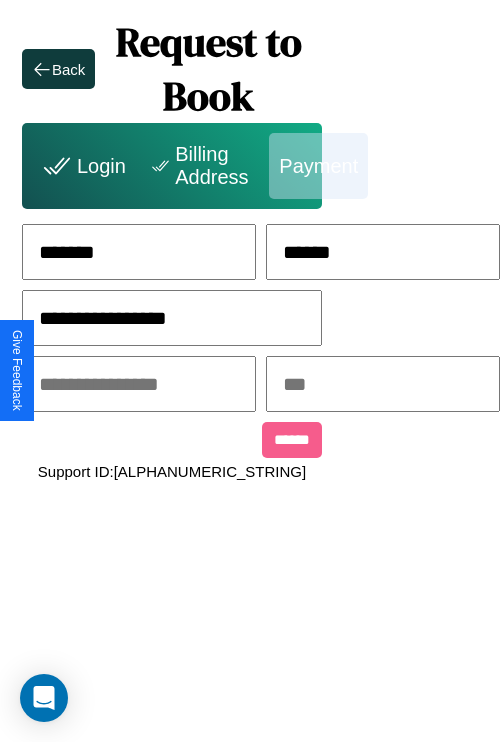 type on "**********" 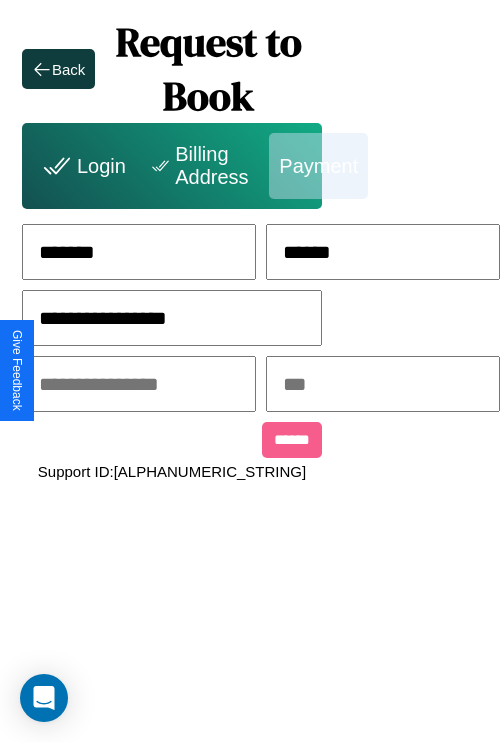 click at bounding box center (139, 384) 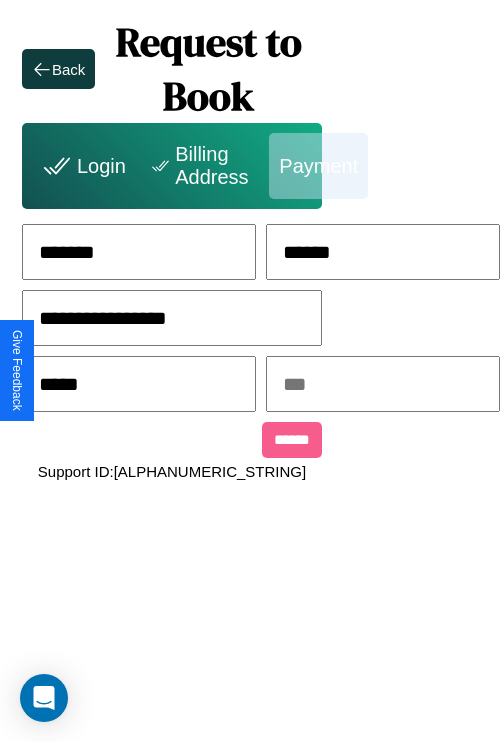 type on "*****" 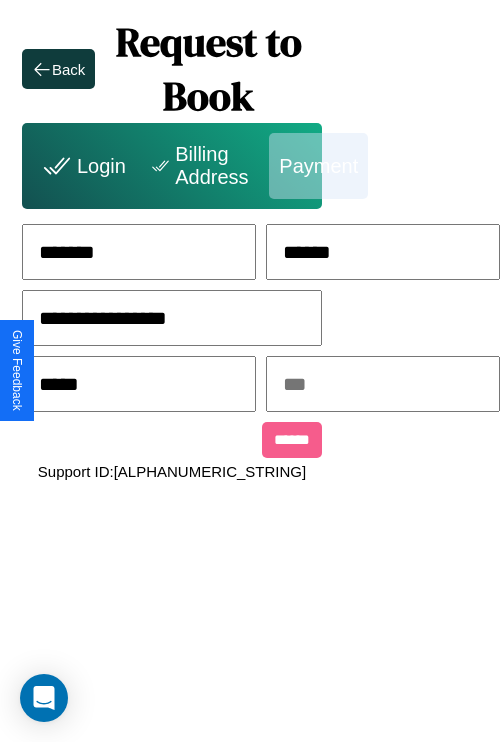 click at bounding box center (383, 384) 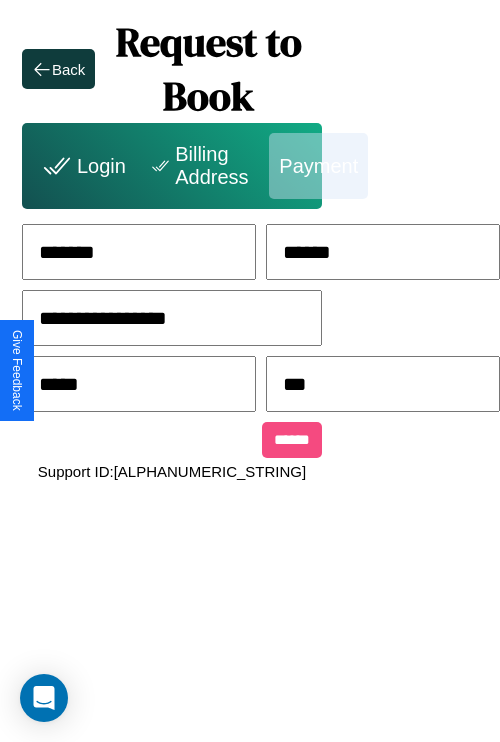 type on "***" 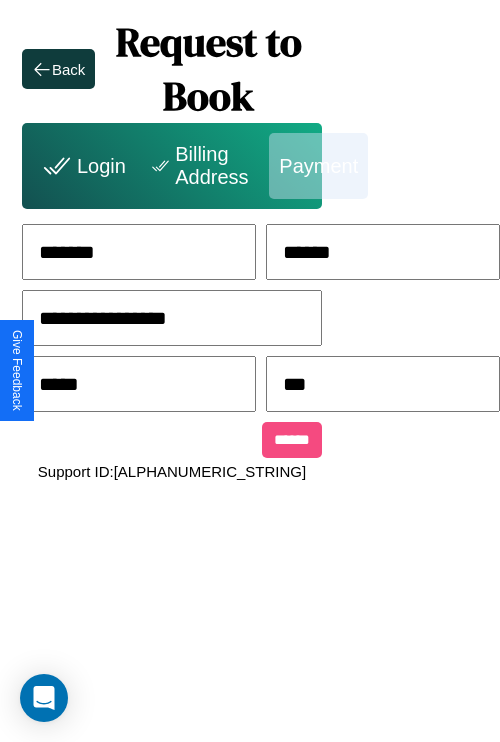 click on "******" at bounding box center (292, 440) 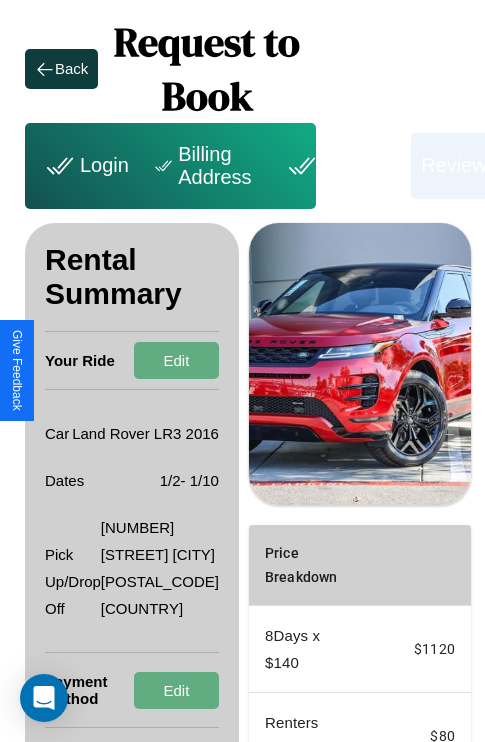 scroll, scrollTop: 355, scrollLeft: 72, axis: both 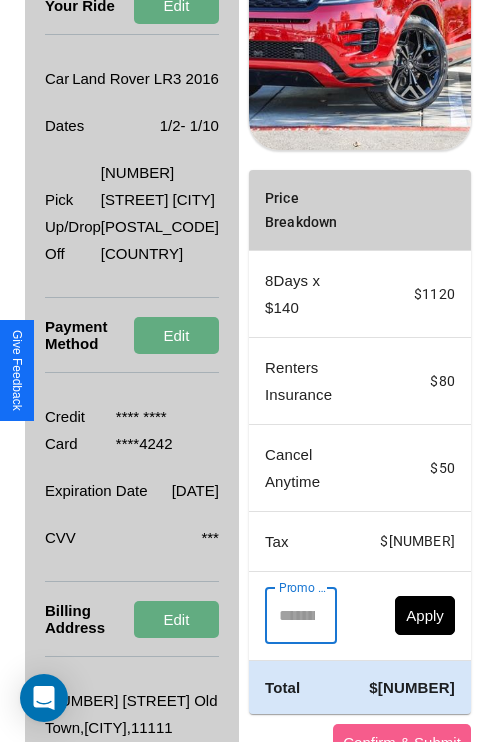 click on "Promo Code" at bounding box center [290, 616] 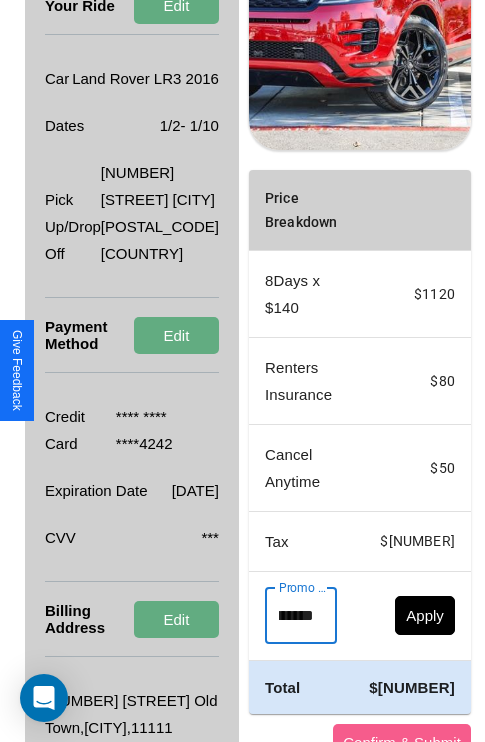 scroll, scrollTop: 0, scrollLeft: 71, axis: horizontal 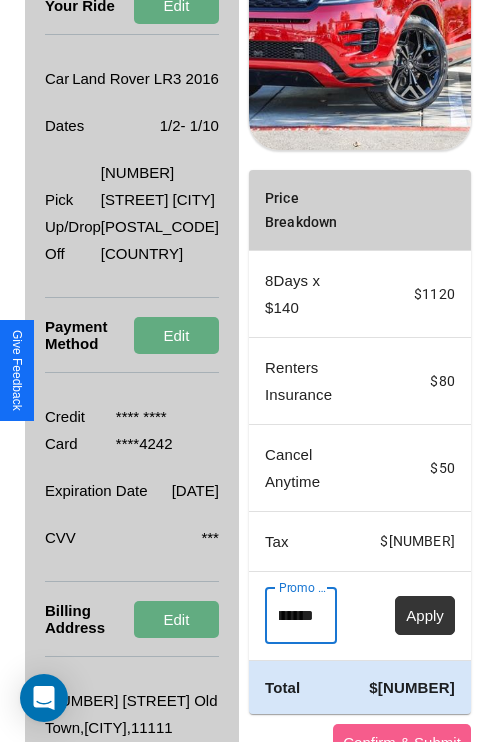 type on "**********" 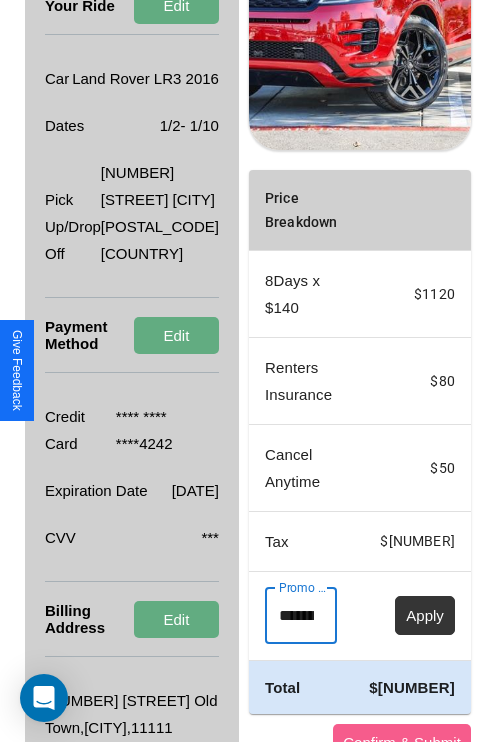 click on "Apply" at bounding box center [425, 615] 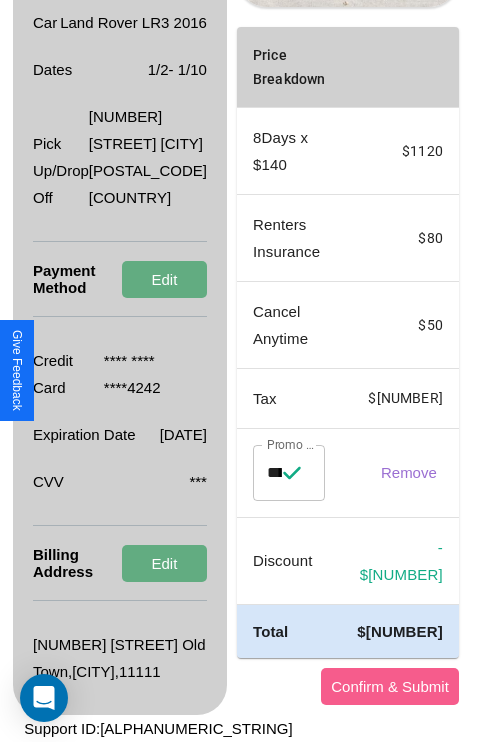 scroll, scrollTop: 509, scrollLeft: 102, axis: both 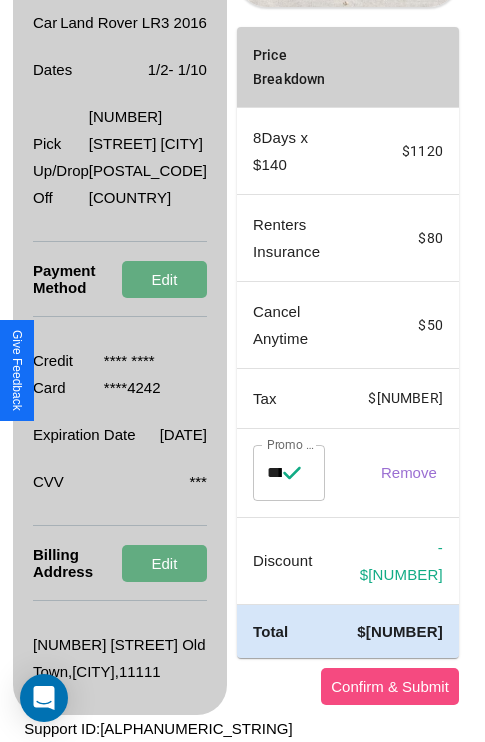 click on "Confirm & Submit" at bounding box center [390, 686] 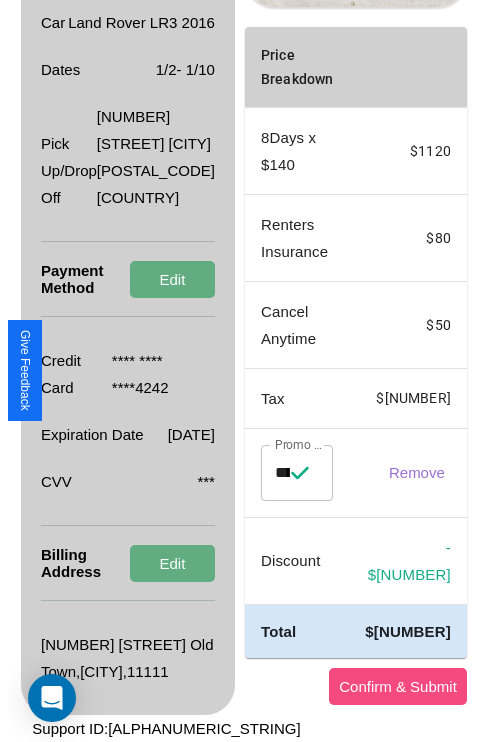 scroll, scrollTop: 0, scrollLeft: 72, axis: horizontal 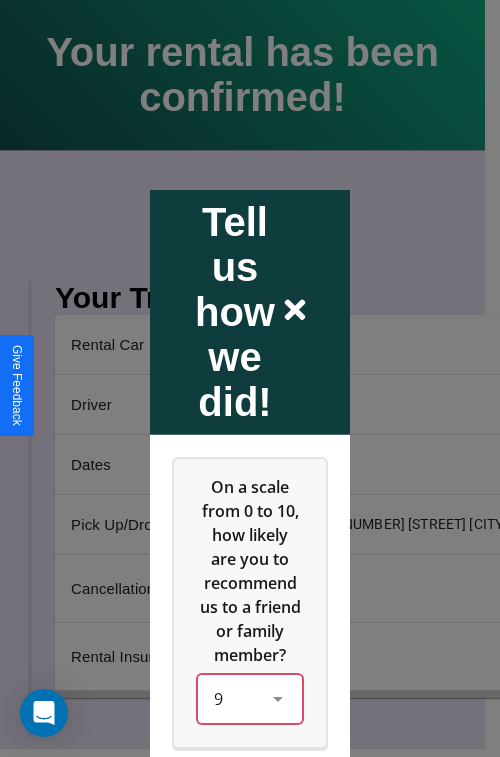 click on "9" at bounding box center (250, 698) 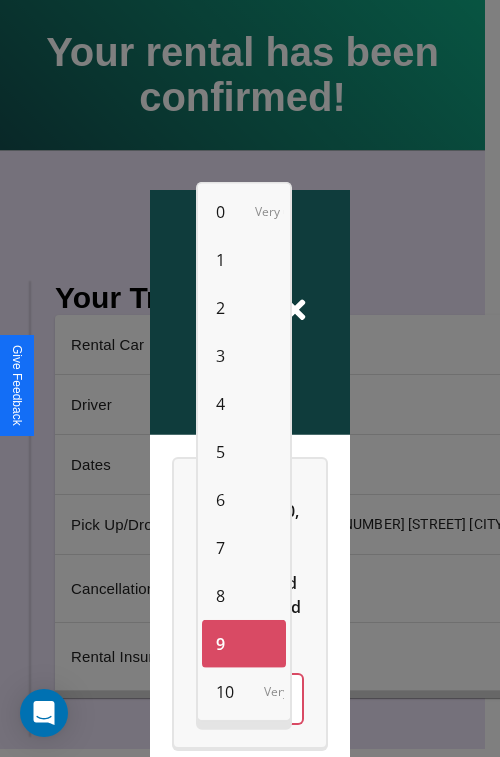 click on "3" at bounding box center [220, 356] 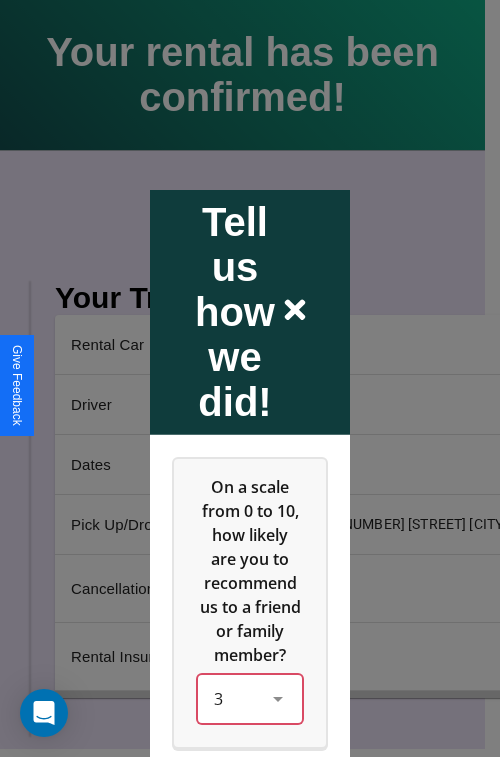 scroll, scrollTop: 334, scrollLeft: 0, axis: vertical 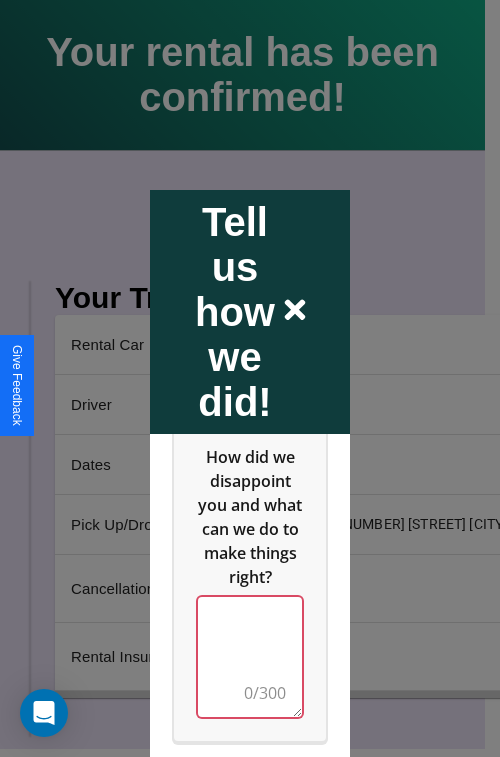 click at bounding box center [250, 656] 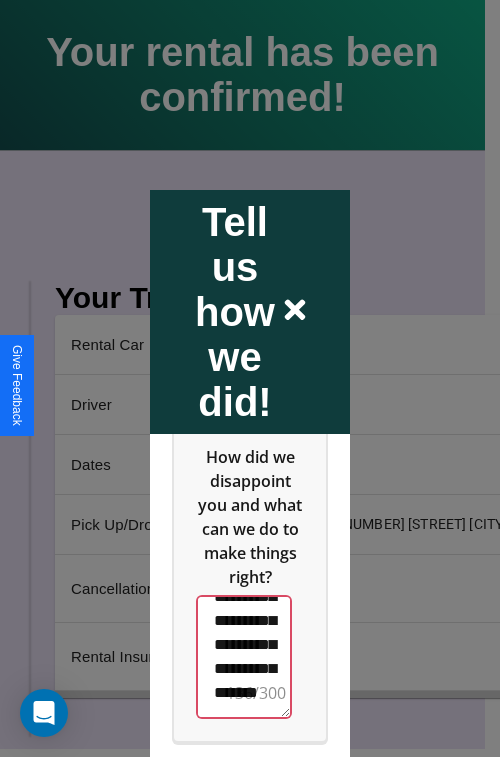 scroll, scrollTop: 564, scrollLeft: 0, axis: vertical 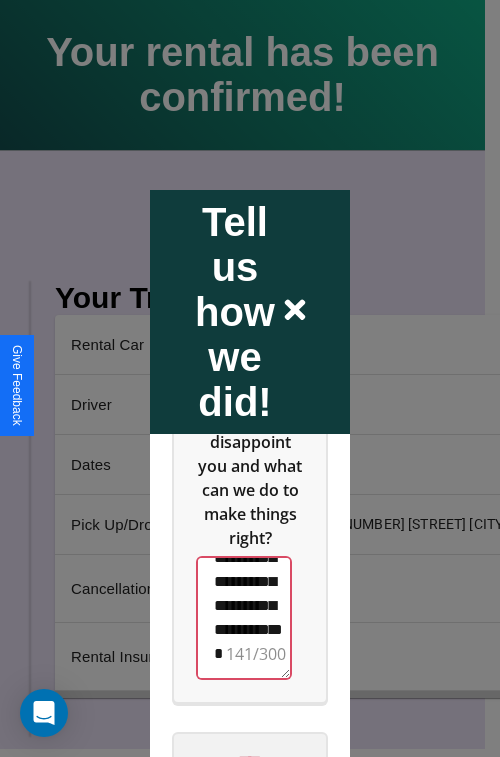 type on "**********" 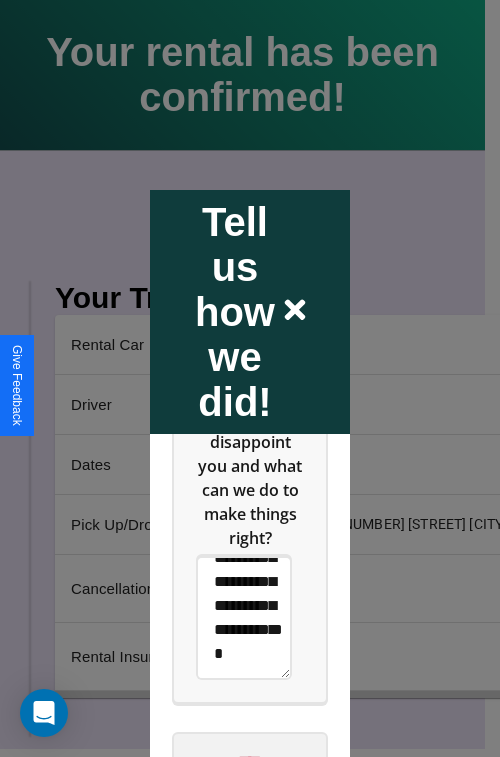 click on "****" at bounding box center (250, 761) 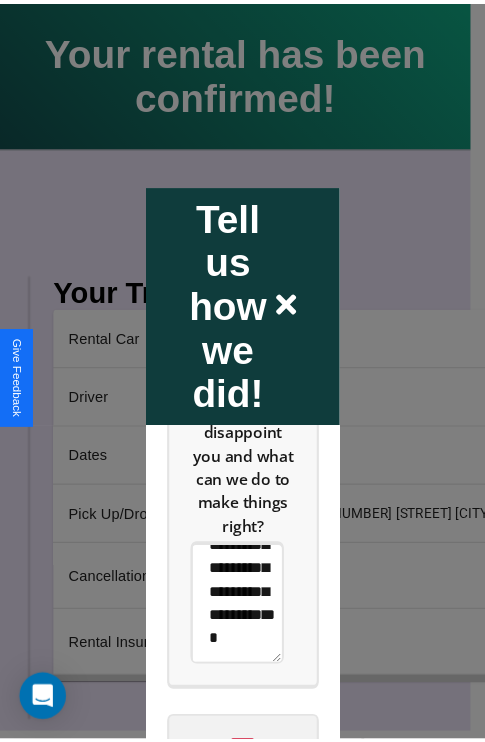 scroll, scrollTop: 0, scrollLeft: 0, axis: both 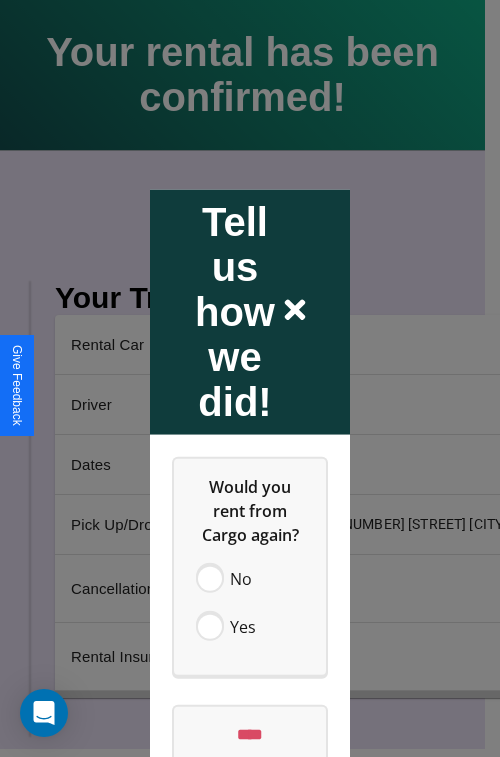 click at bounding box center (250, 378) 